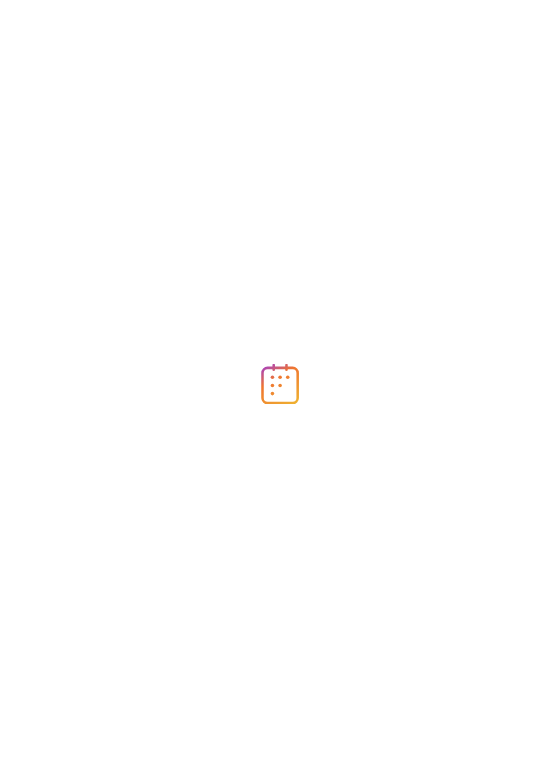 scroll, scrollTop: 0, scrollLeft: 0, axis: both 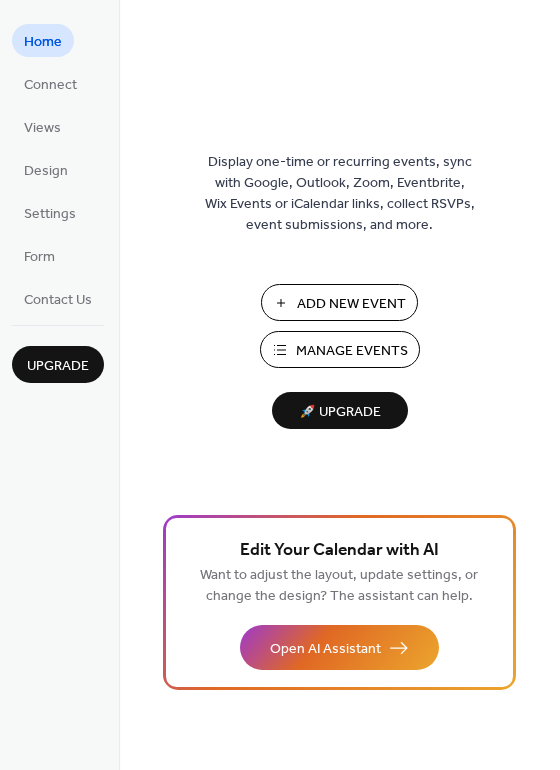 click on "Manage Events" at bounding box center [340, 349] 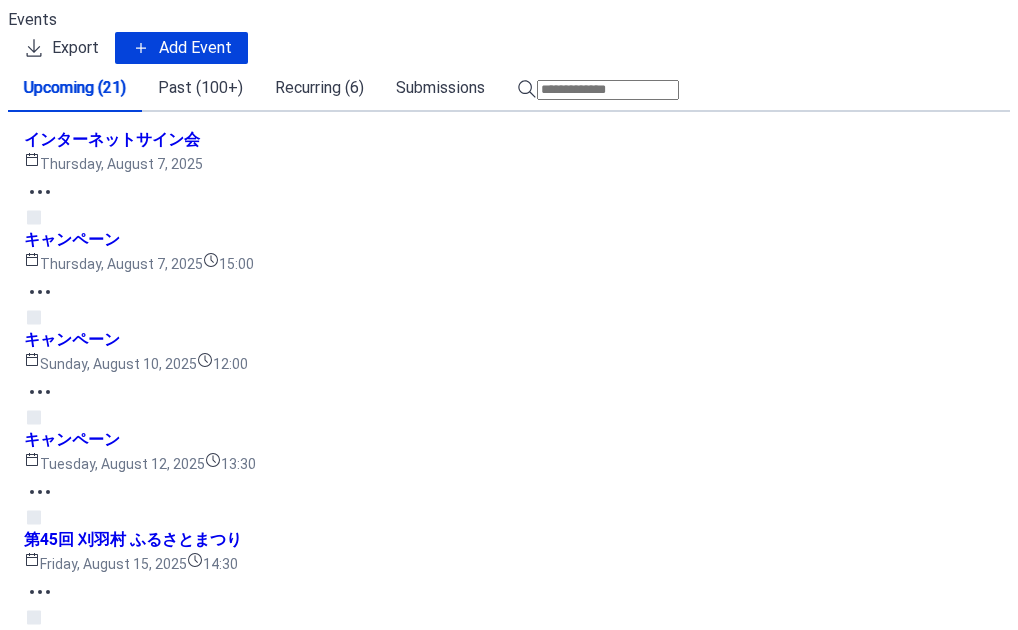 scroll, scrollTop: 0, scrollLeft: 0, axis: both 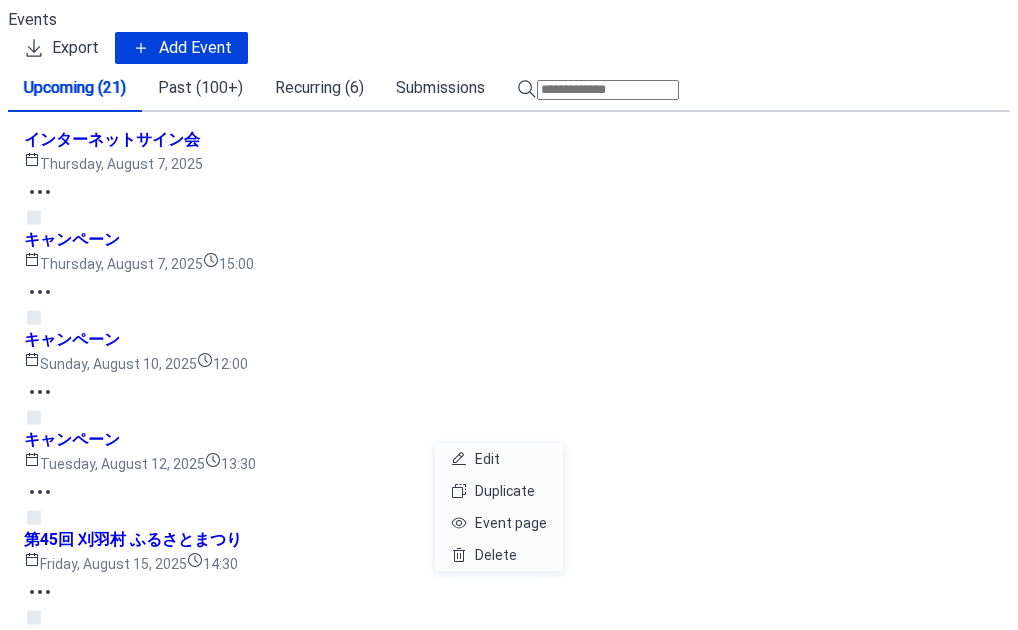 click 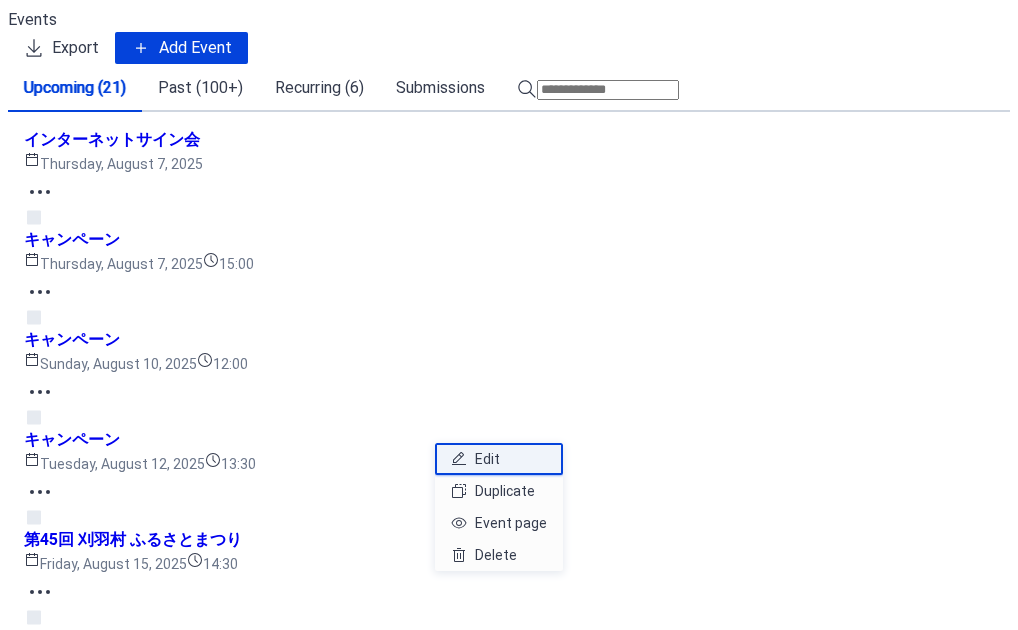 click on "Edit" at bounding box center [487, 459] 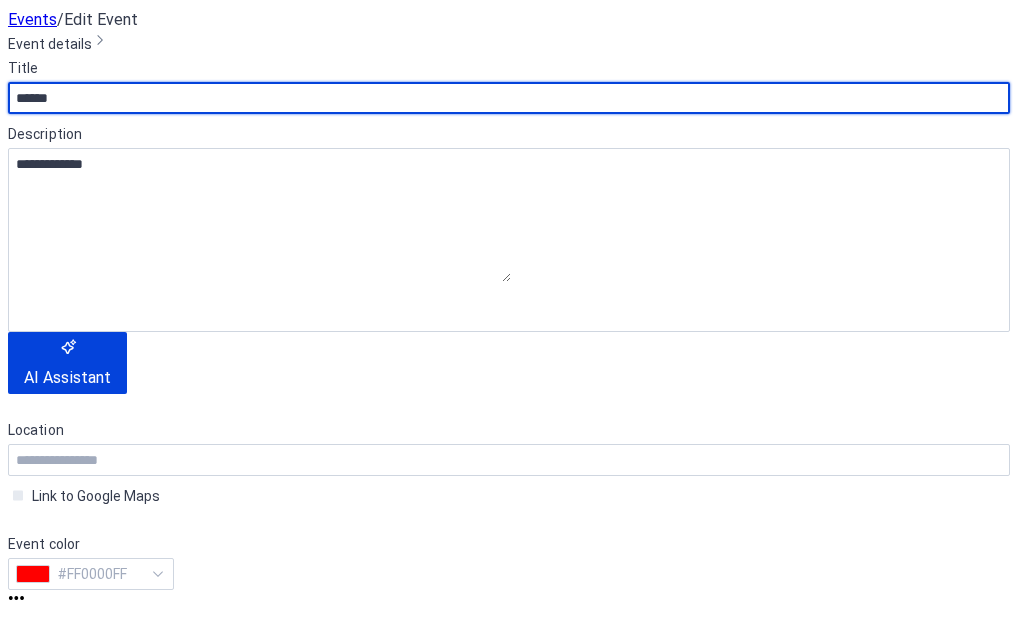 scroll, scrollTop: 994, scrollLeft: 0, axis: vertical 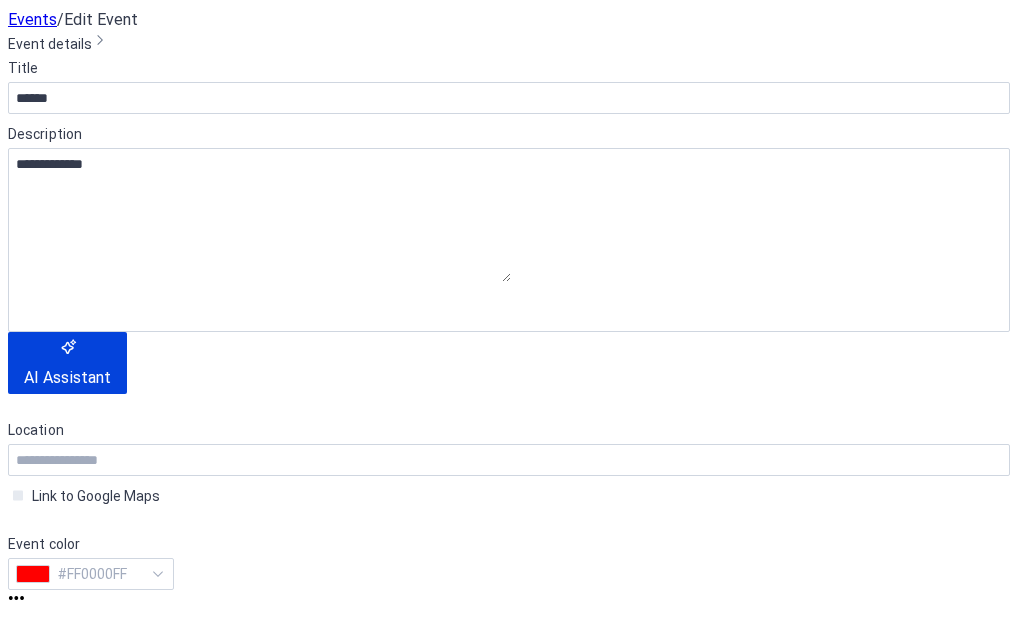 drag, startPoint x: 434, startPoint y: 280, endPoint x: 10, endPoint y: 259, distance: 424.5197 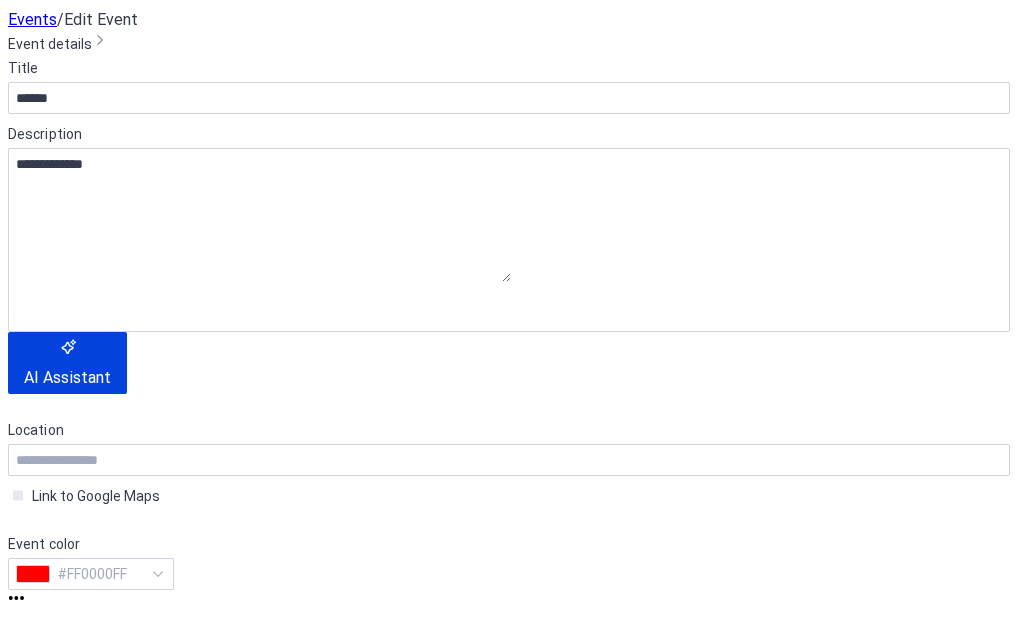 type on "**********" 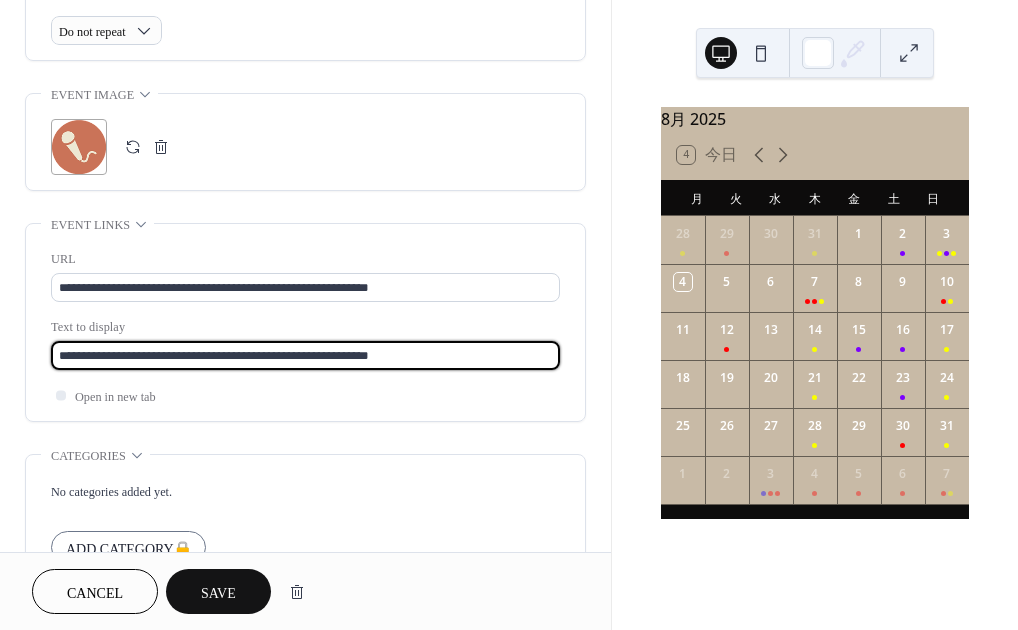 drag, startPoint x: 431, startPoint y: 356, endPoint x: -52, endPoint y: 293, distance: 487.09137 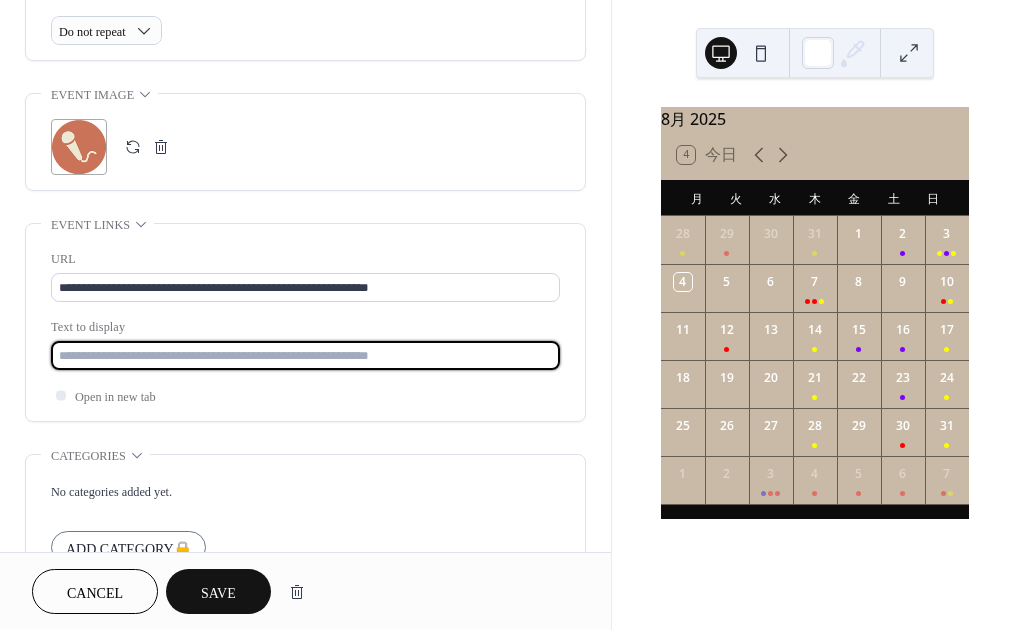 paste on "**********" 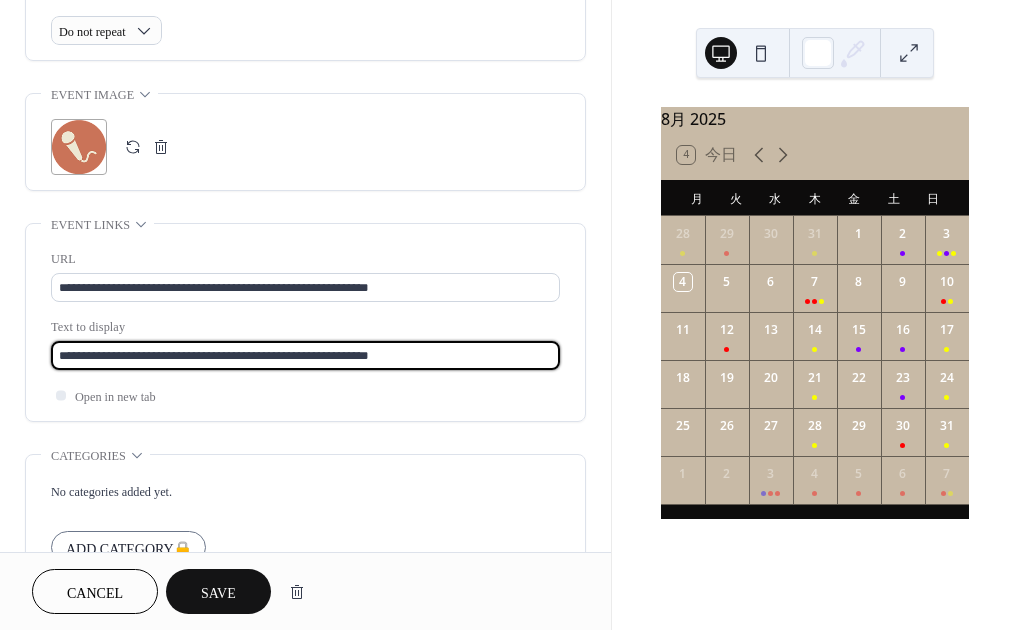 scroll, scrollTop: 1112, scrollLeft: 0, axis: vertical 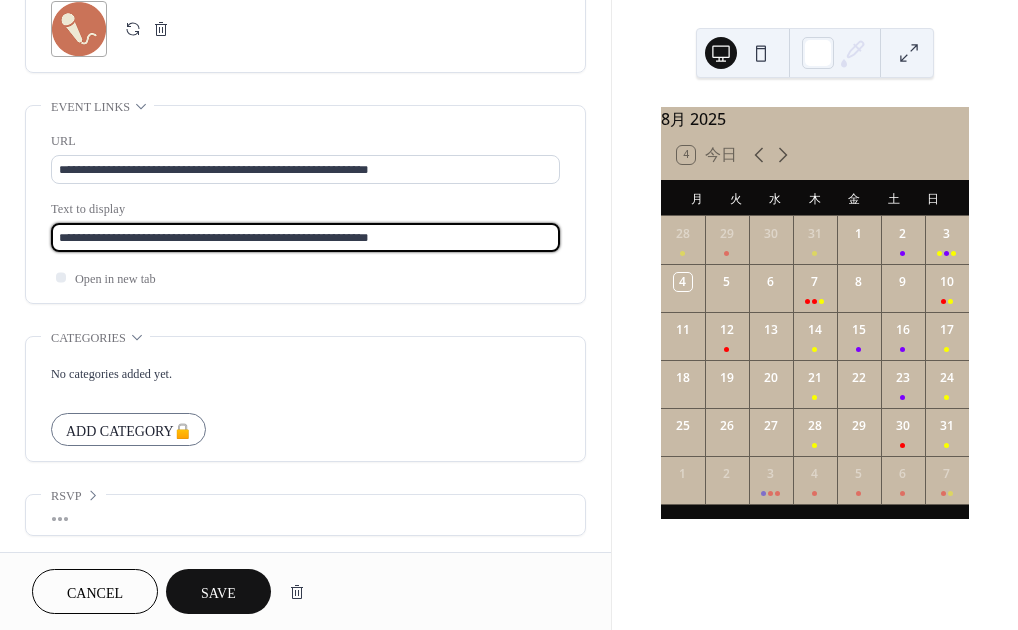 type on "**********" 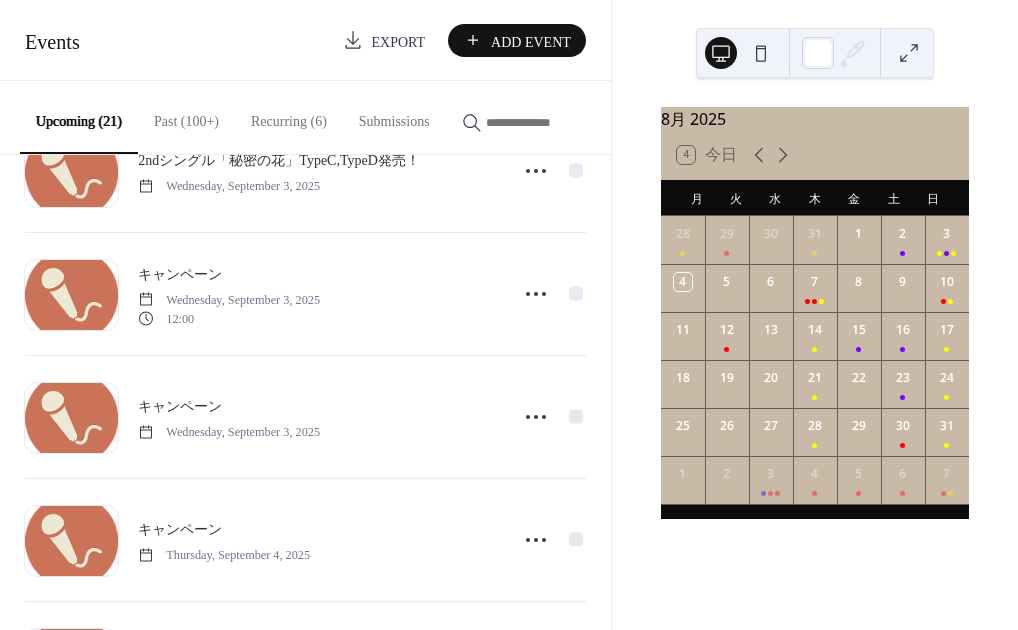 scroll, scrollTop: 1060, scrollLeft: 0, axis: vertical 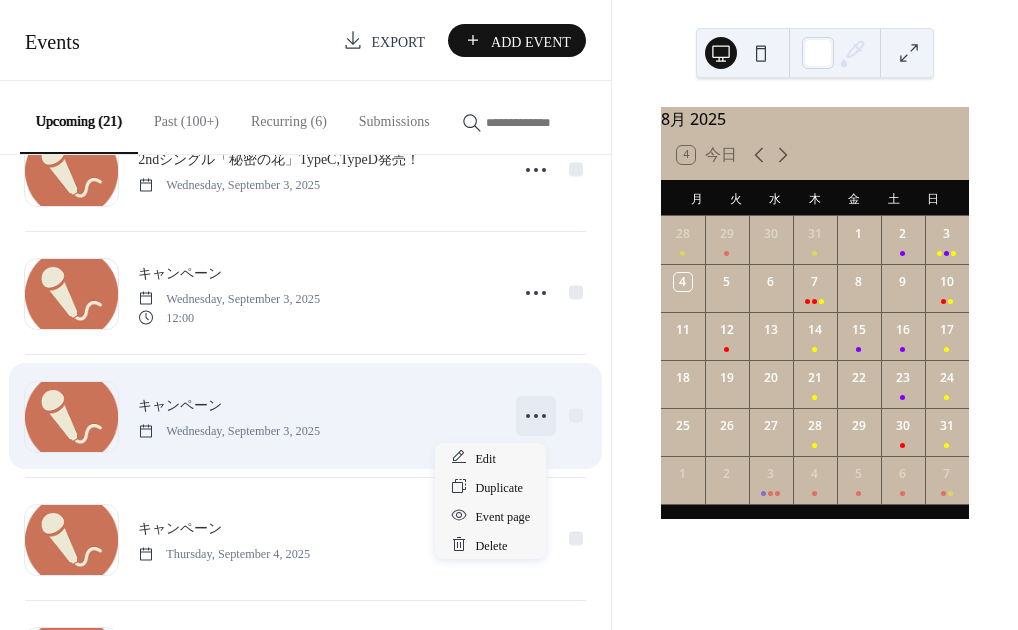 click 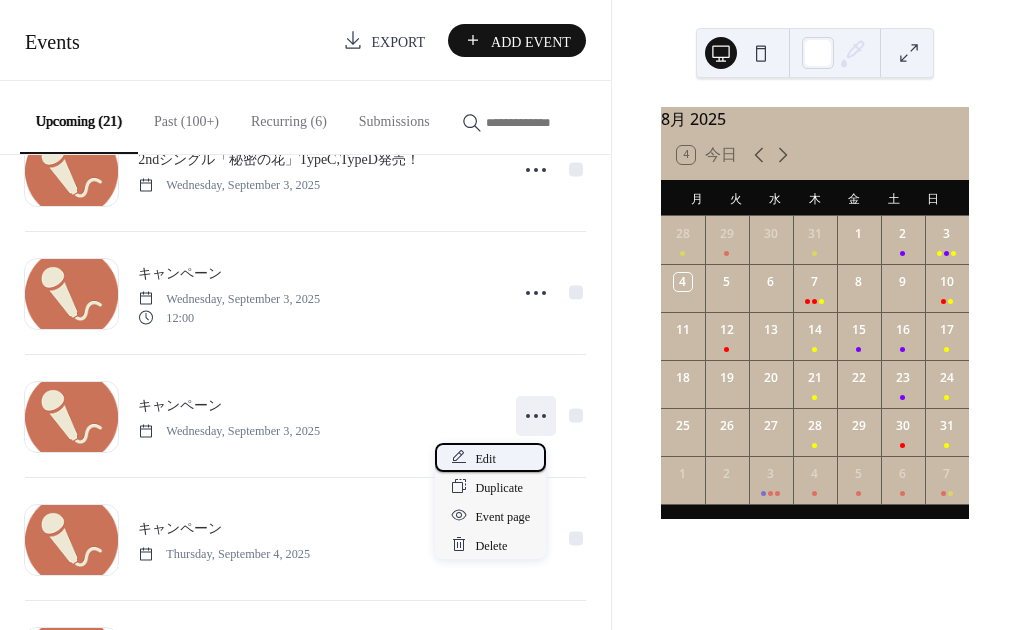 click on "Edit" at bounding box center [485, 458] 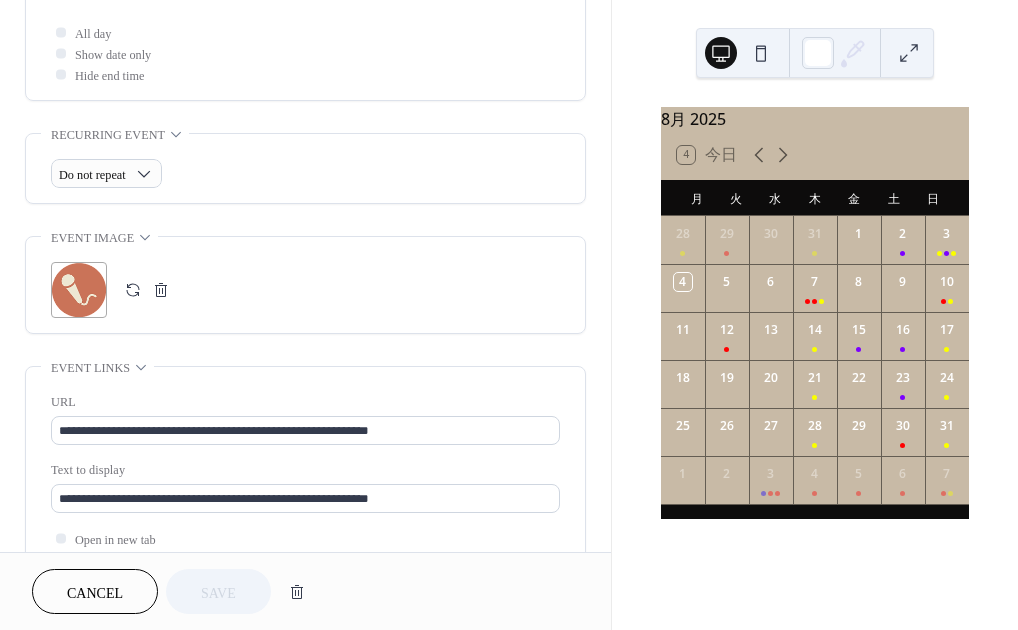 scroll, scrollTop: 852, scrollLeft: 0, axis: vertical 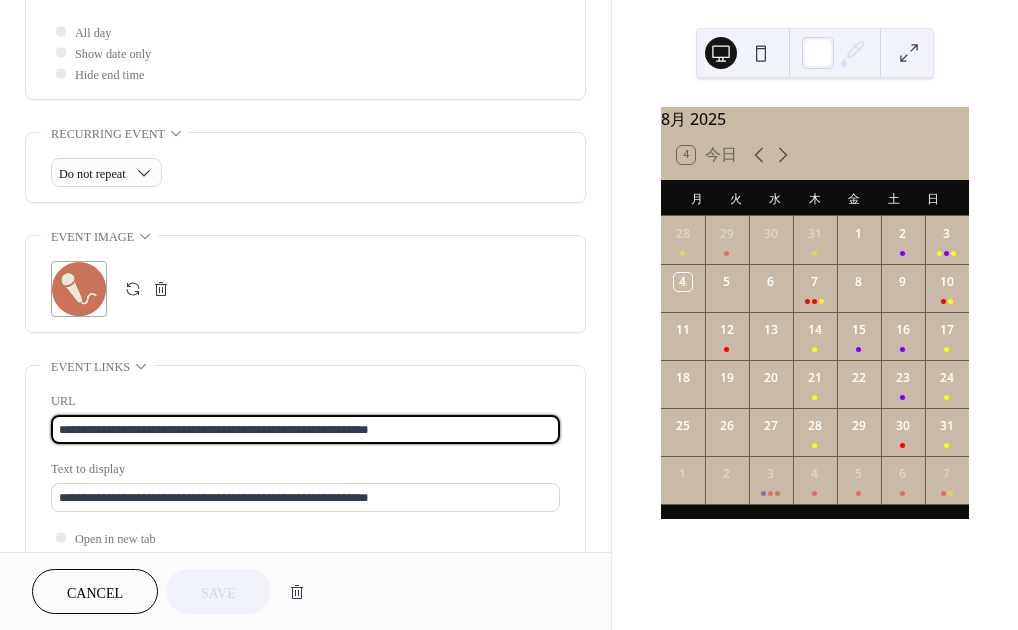 drag, startPoint x: 429, startPoint y: 430, endPoint x: 38, endPoint y: 434, distance: 391.02045 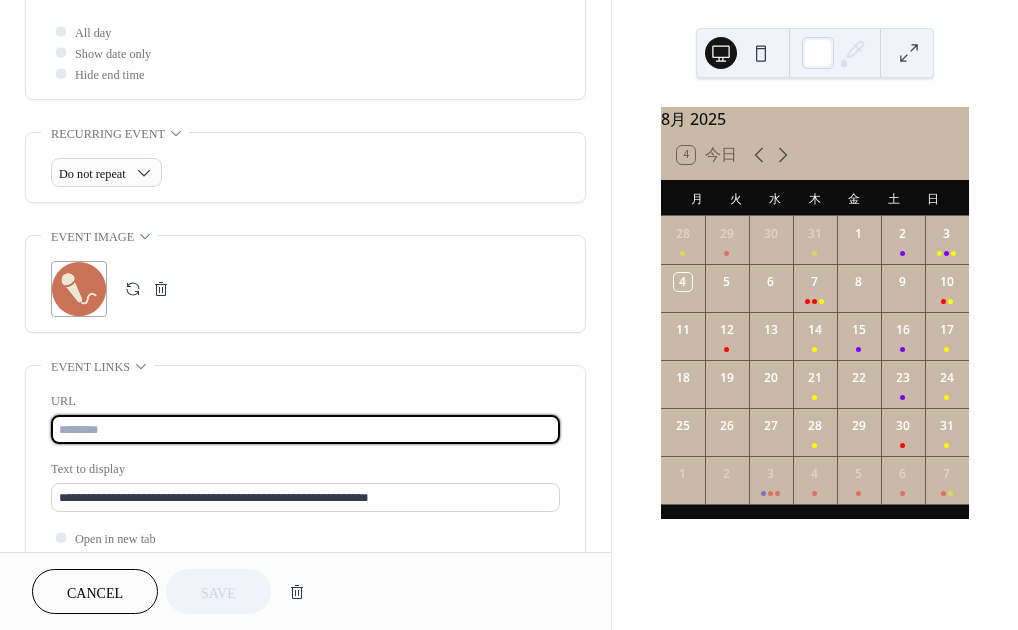 scroll, scrollTop: 0, scrollLeft: 0, axis: both 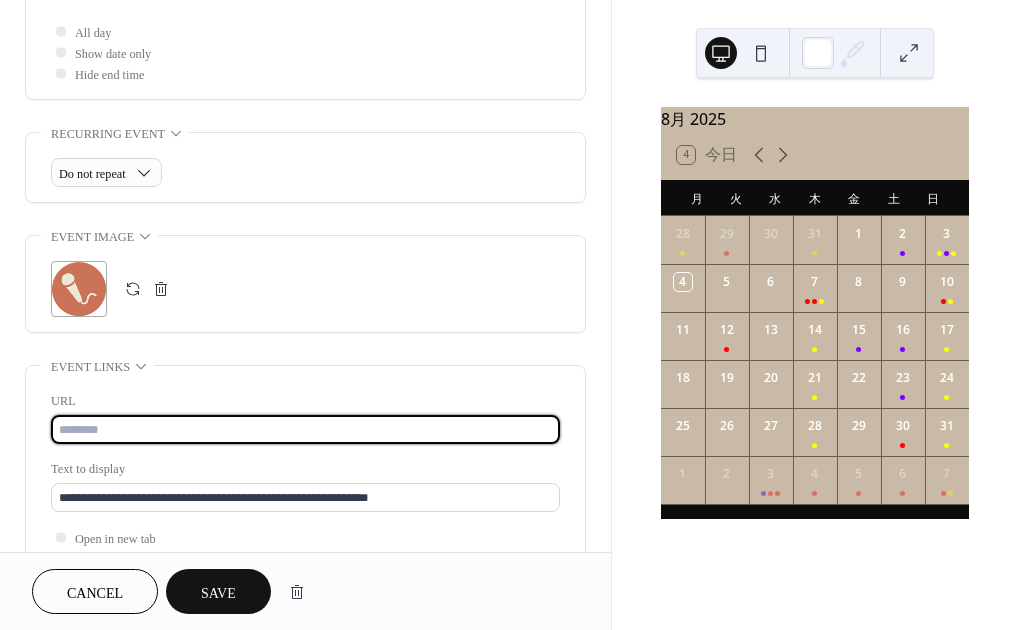 paste on "**********" 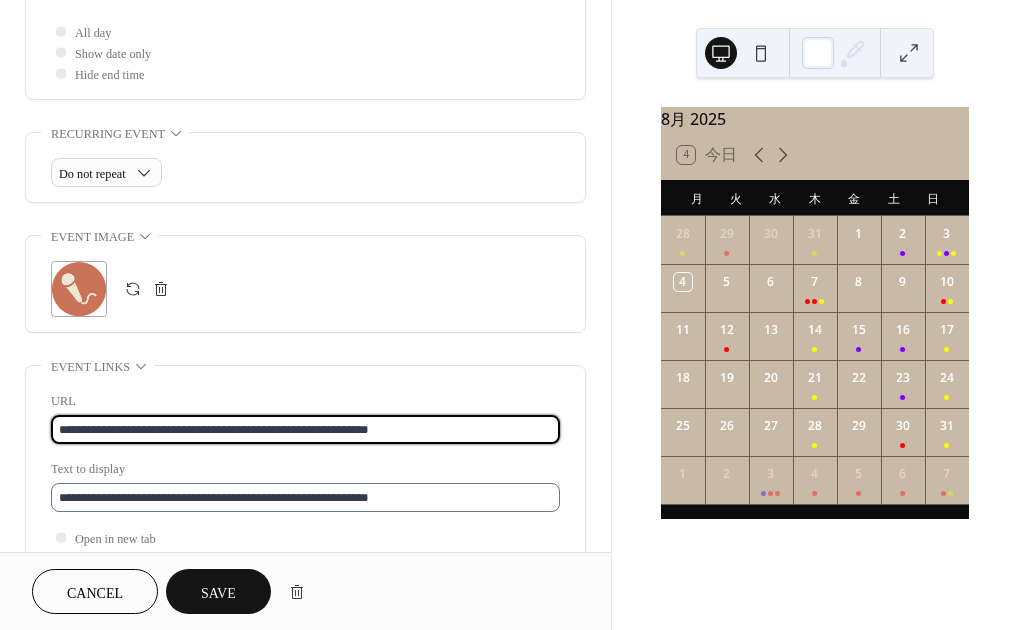 type on "**********" 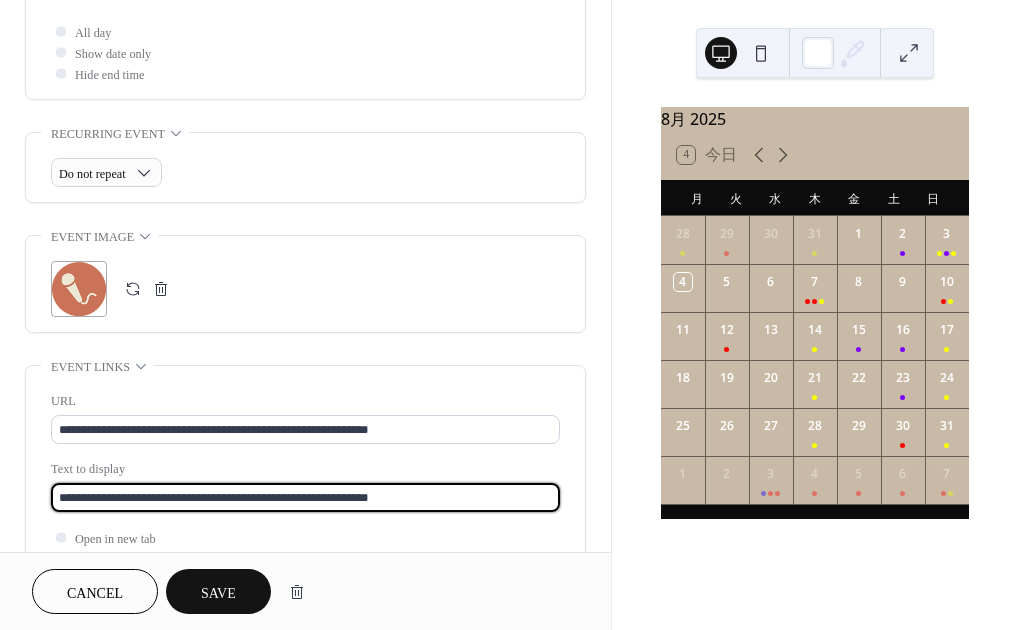 drag, startPoint x: 426, startPoint y: 499, endPoint x: -58, endPoint y: 455, distance: 485.99588 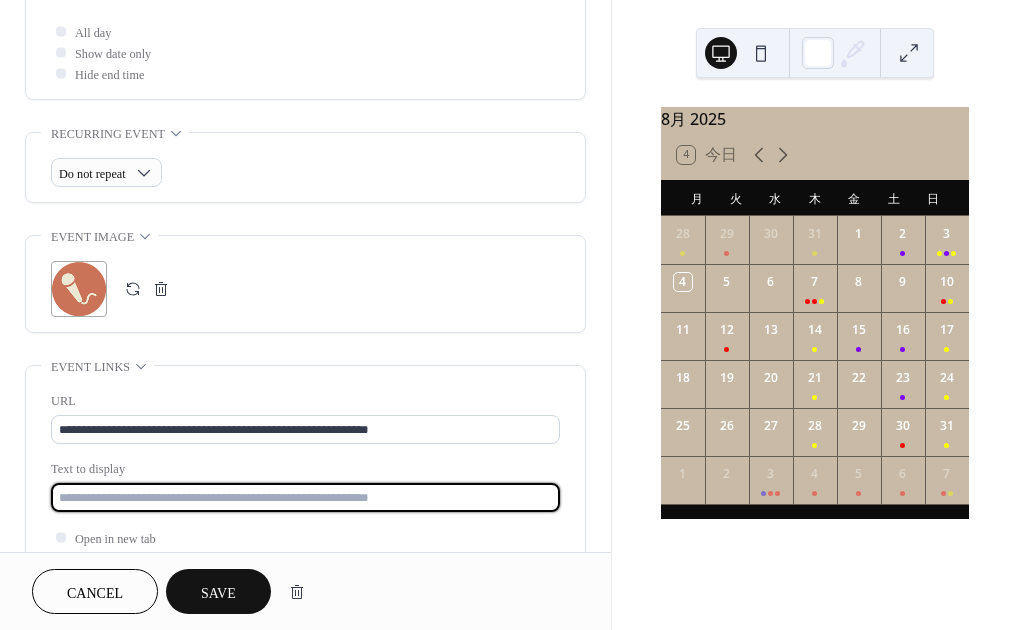 paste on "**********" 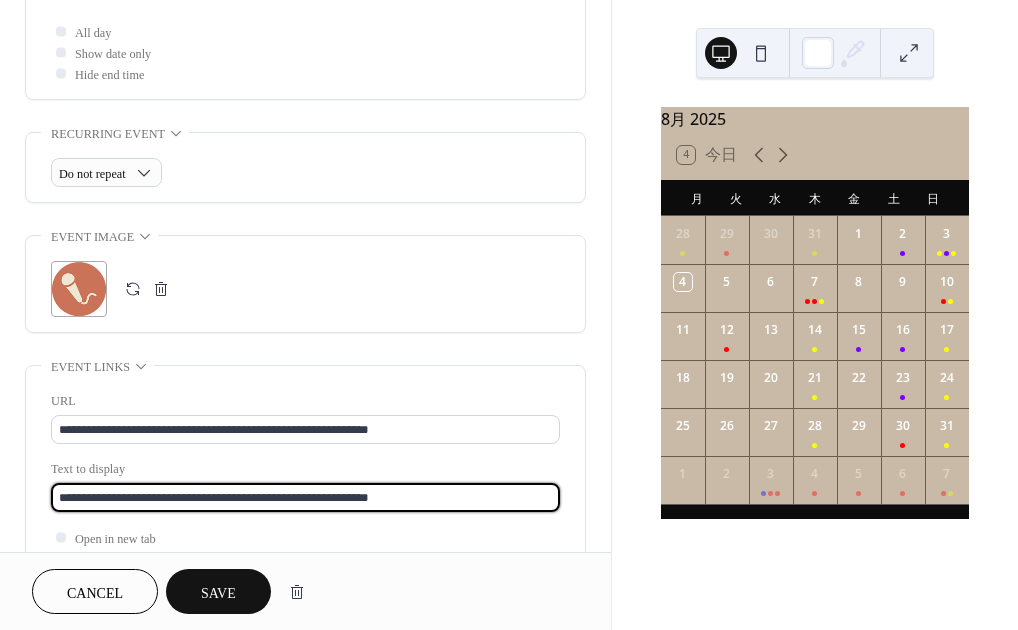 type on "**********" 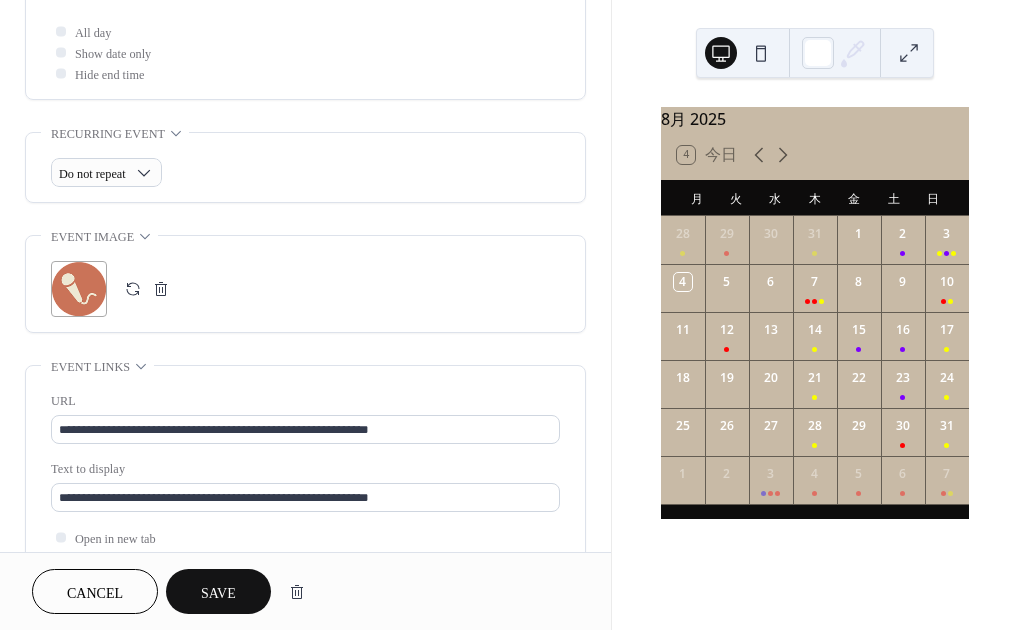 click on "Save" at bounding box center [218, 591] 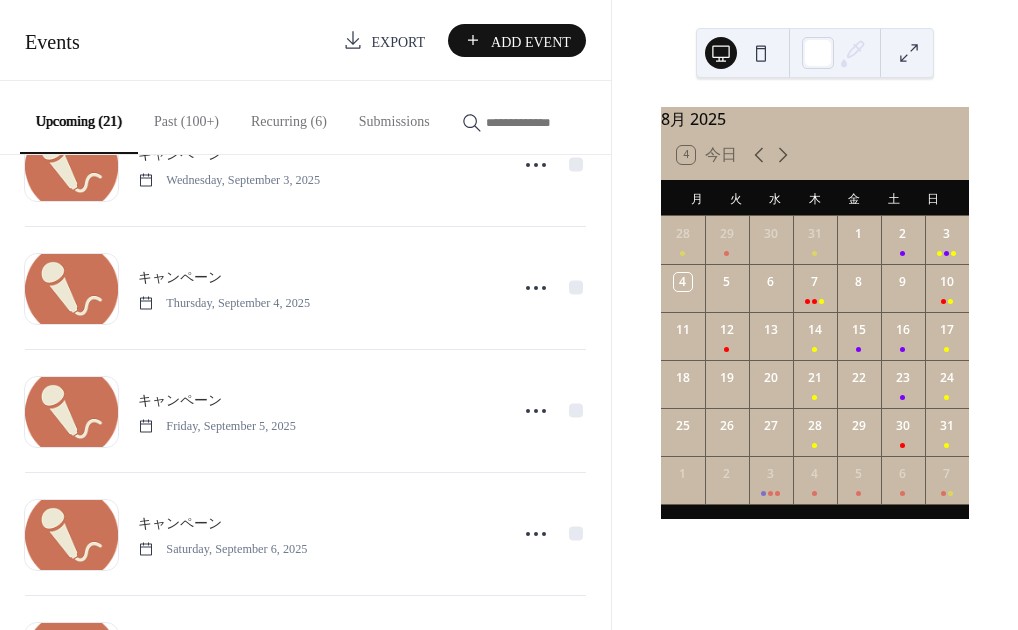 scroll, scrollTop: 1312, scrollLeft: 0, axis: vertical 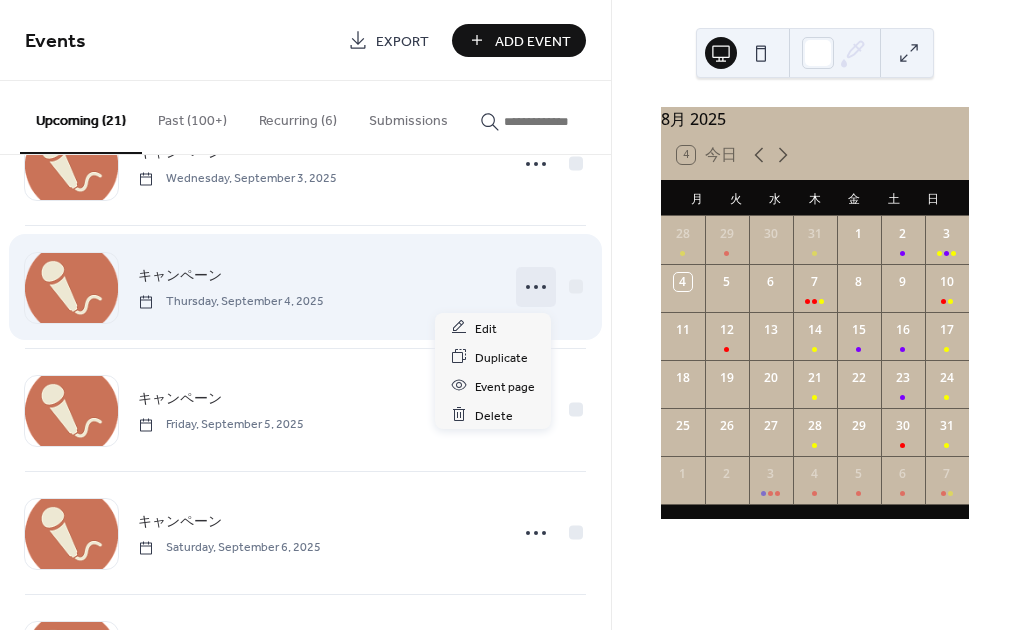 click 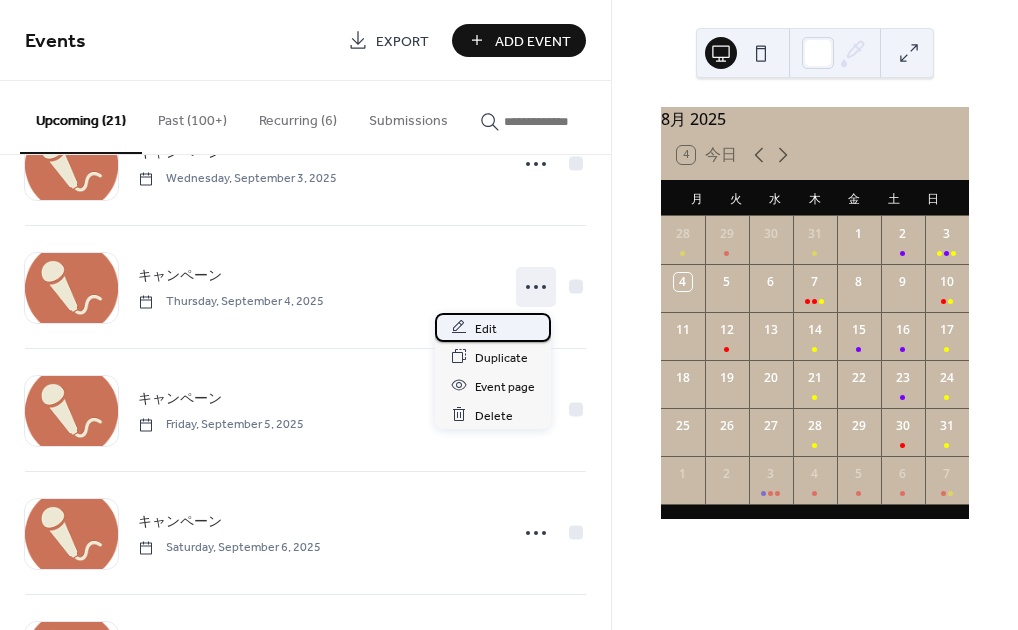 click on "Edit" at bounding box center [493, 327] 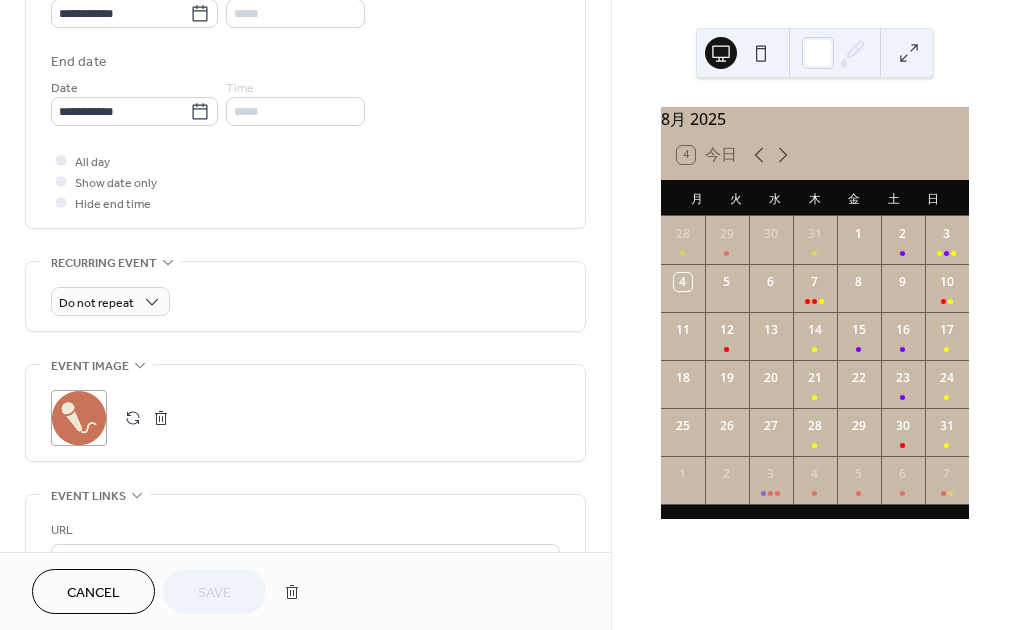 scroll, scrollTop: 935, scrollLeft: 0, axis: vertical 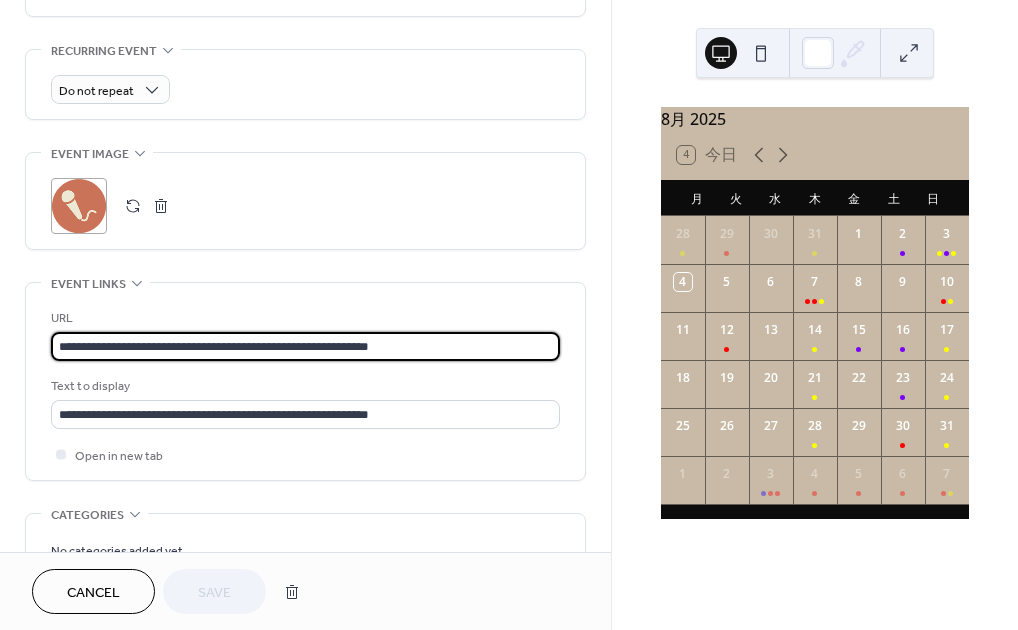 drag, startPoint x: 422, startPoint y: 334, endPoint x: -44, endPoint y: 307, distance: 466.78152 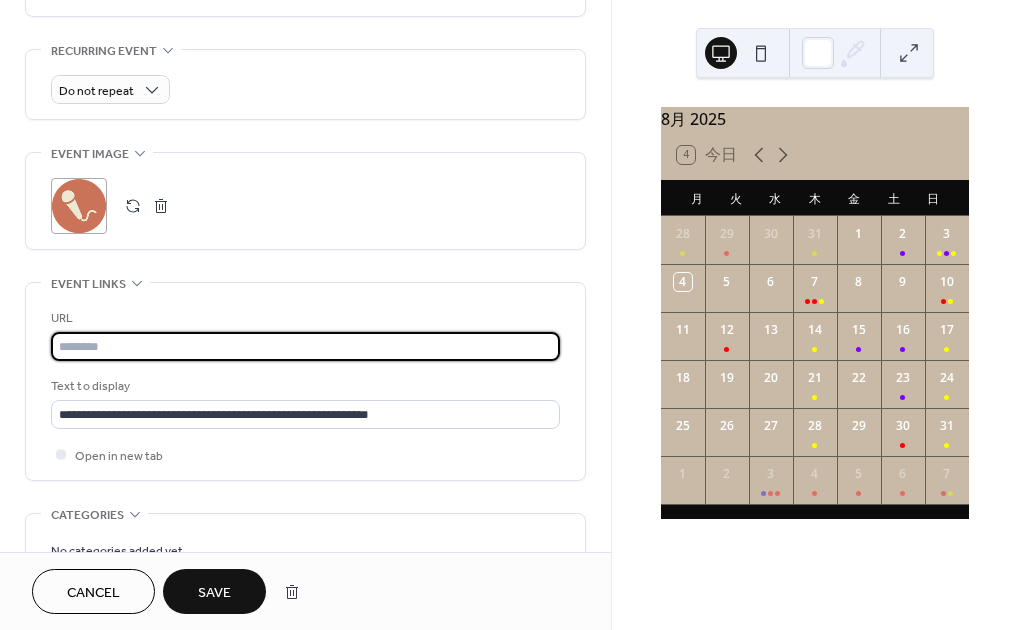 paste on "**********" 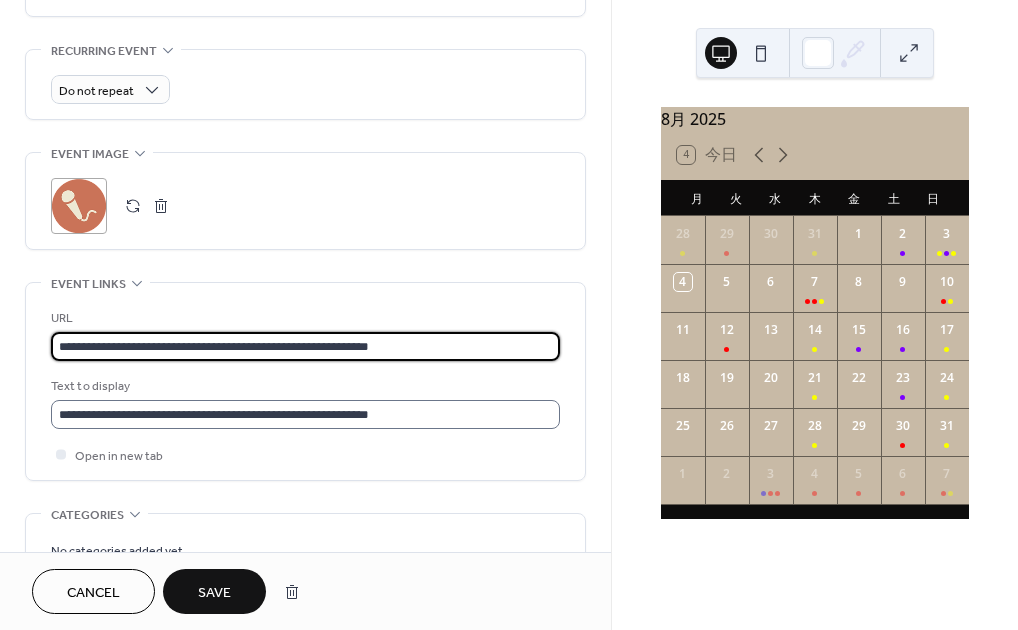 type on "**********" 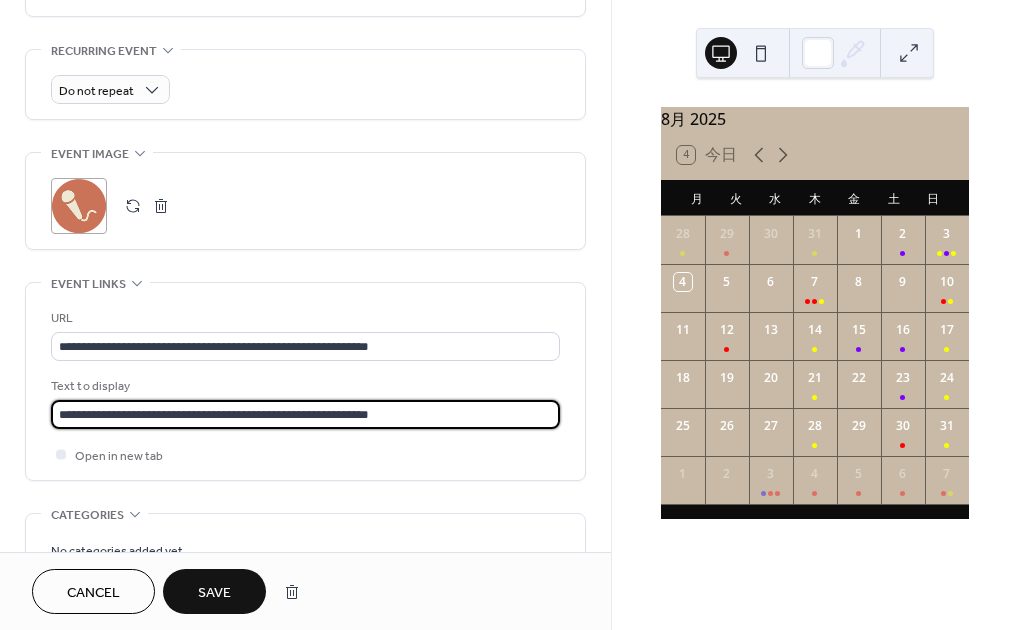 click on "**********" at bounding box center [305, 414] 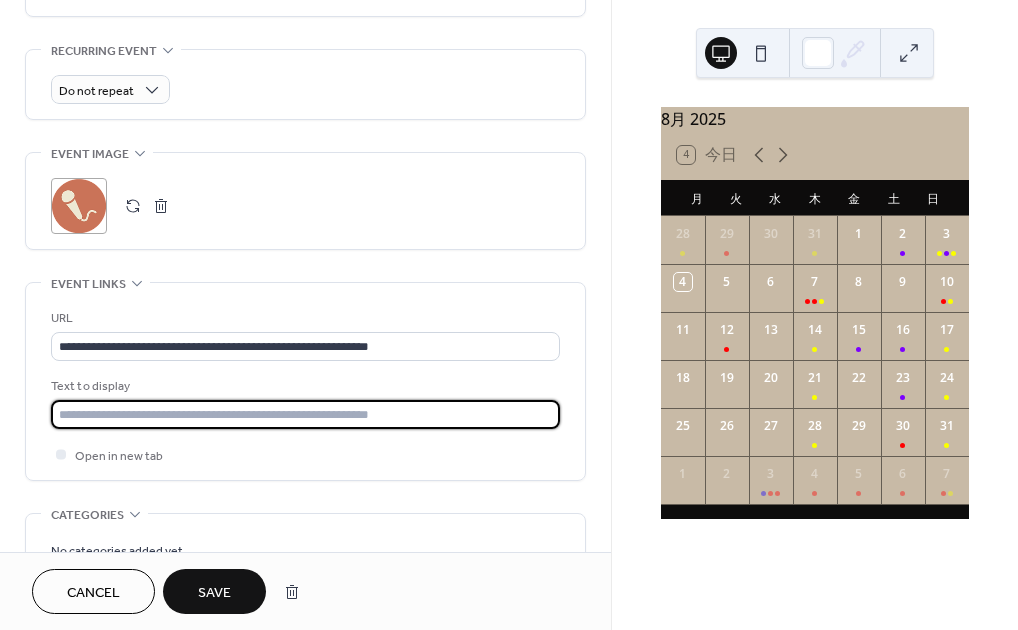 paste on "**********" 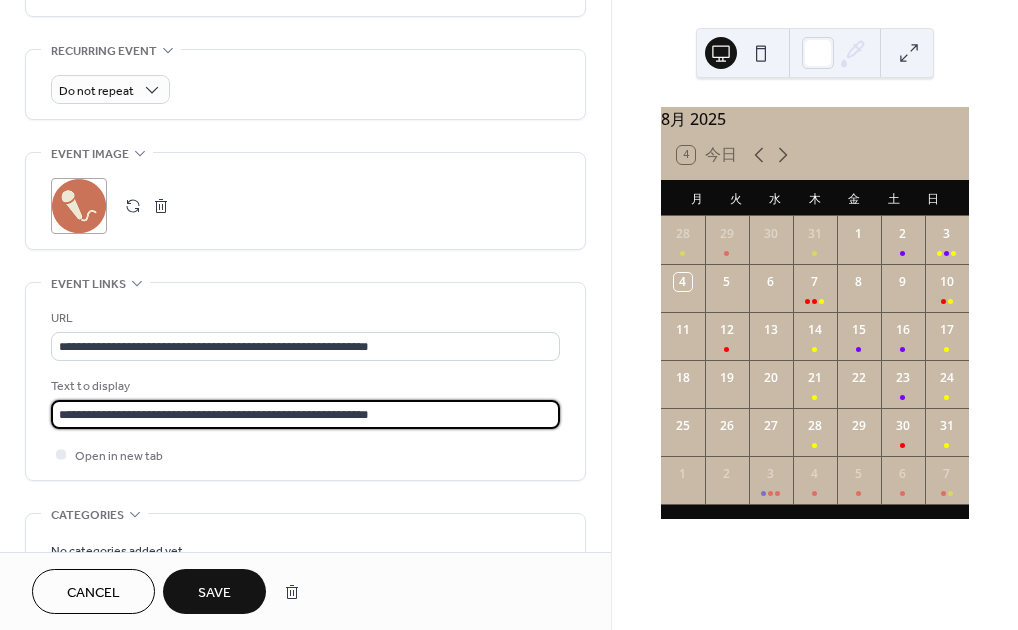 type on "**********" 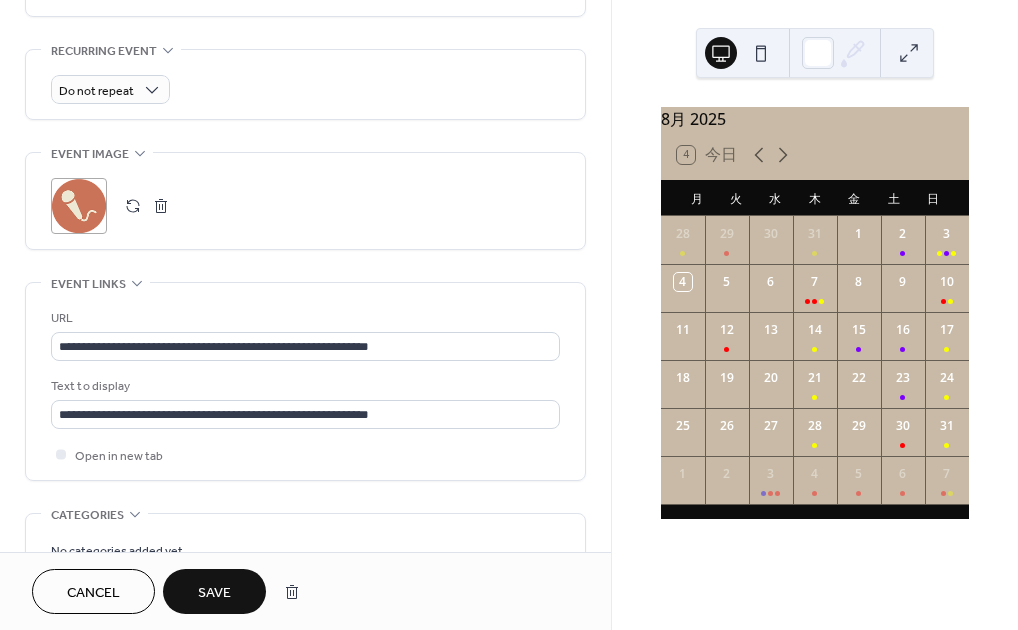 click on "Save" at bounding box center (214, 593) 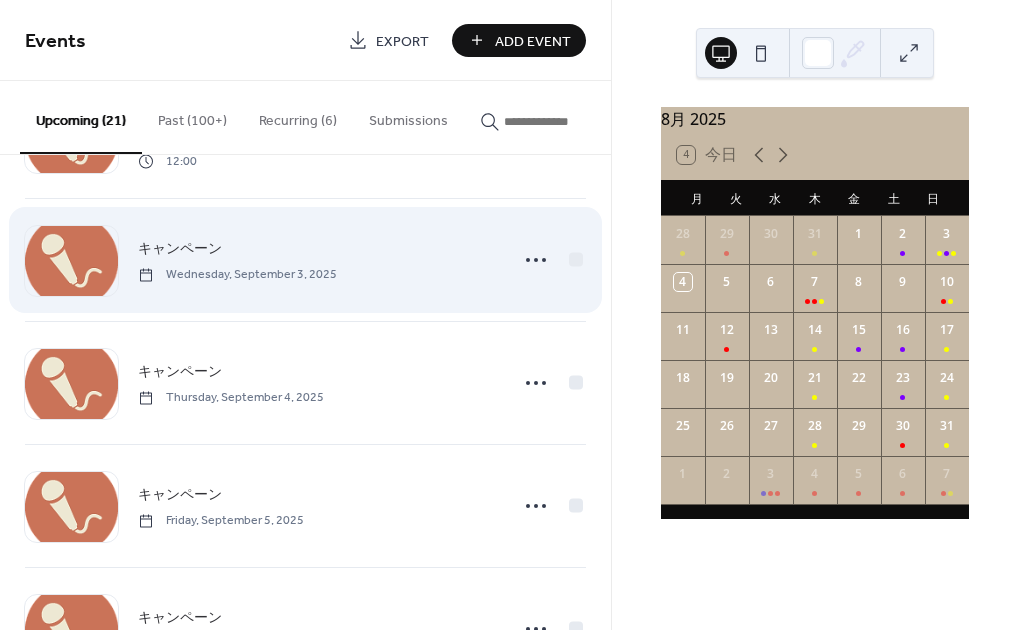 scroll, scrollTop: 1224, scrollLeft: 0, axis: vertical 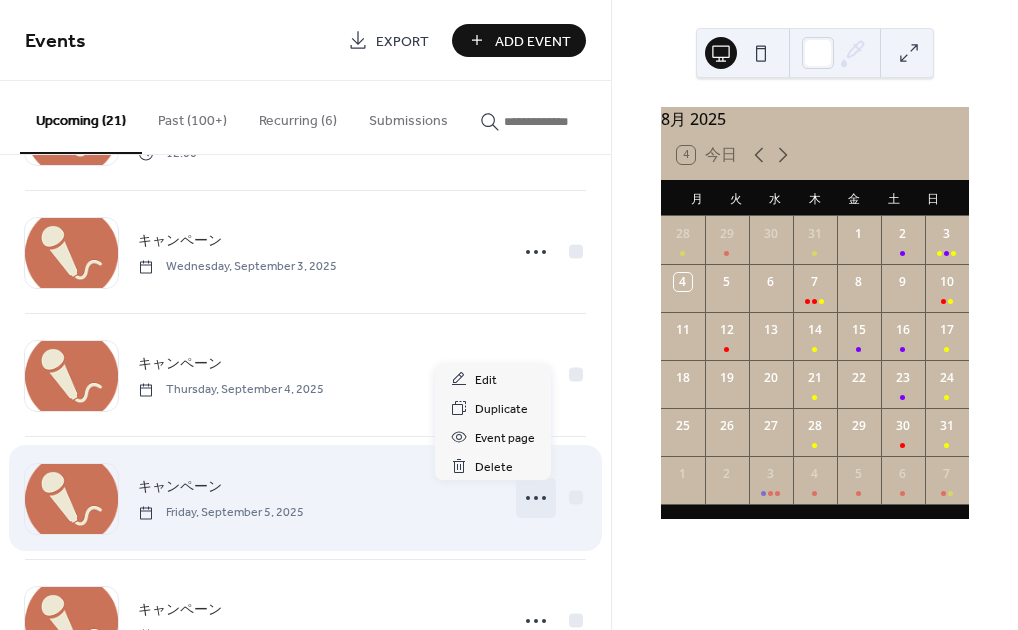 click 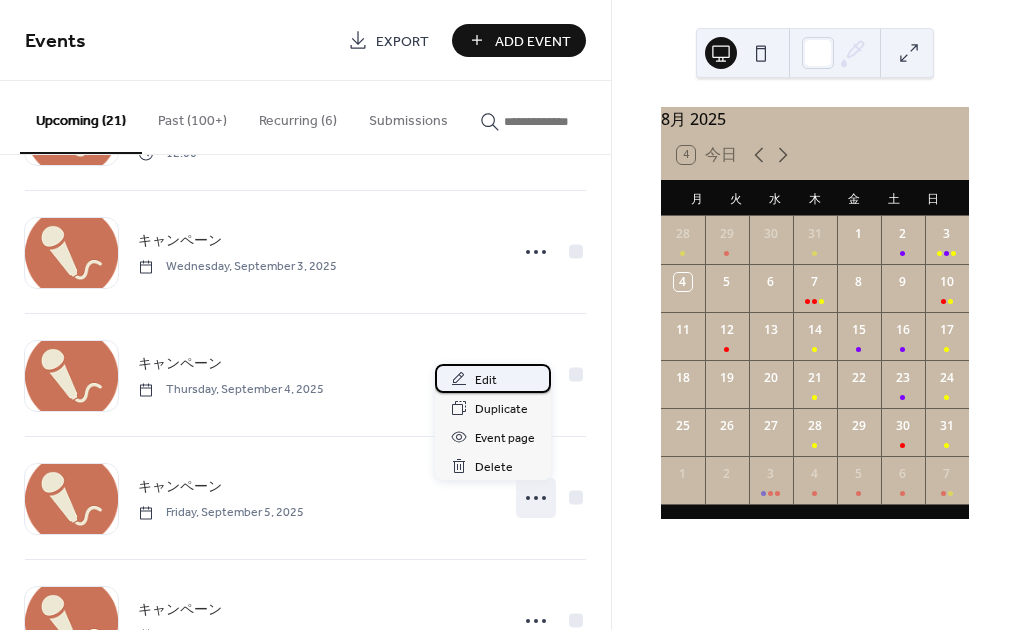 click on "Edit" at bounding box center [486, 380] 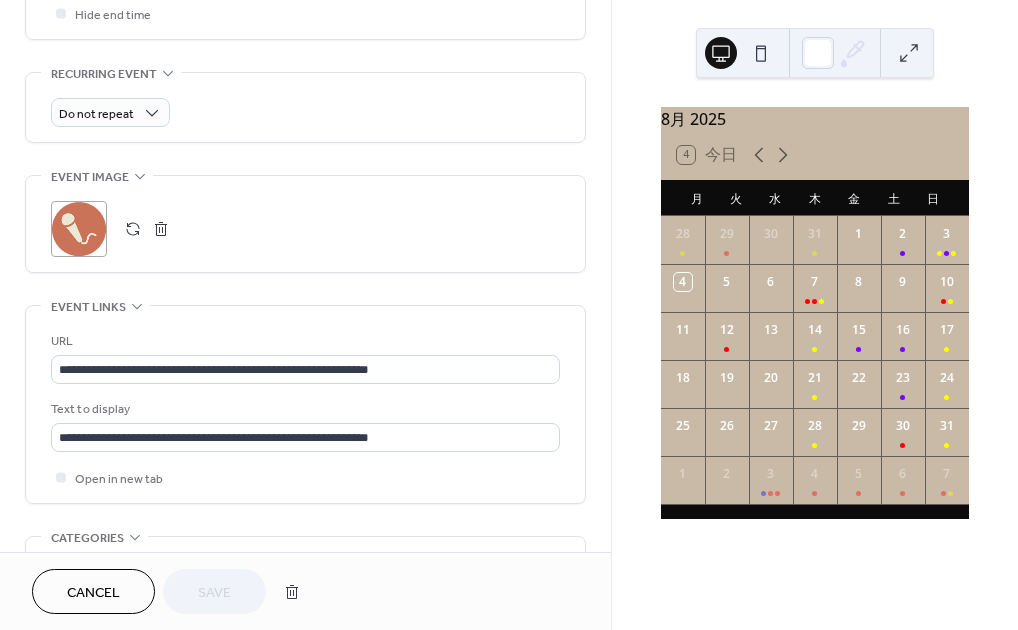 scroll, scrollTop: 914, scrollLeft: 0, axis: vertical 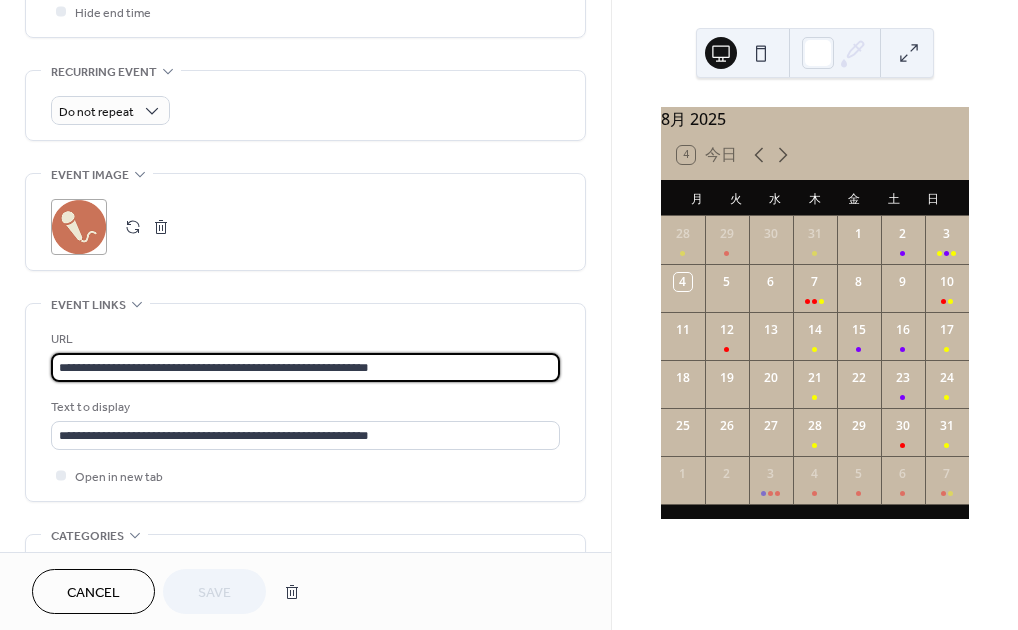 drag, startPoint x: 435, startPoint y: 366, endPoint x: -28, endPoint y: 339, distance: 463.7866 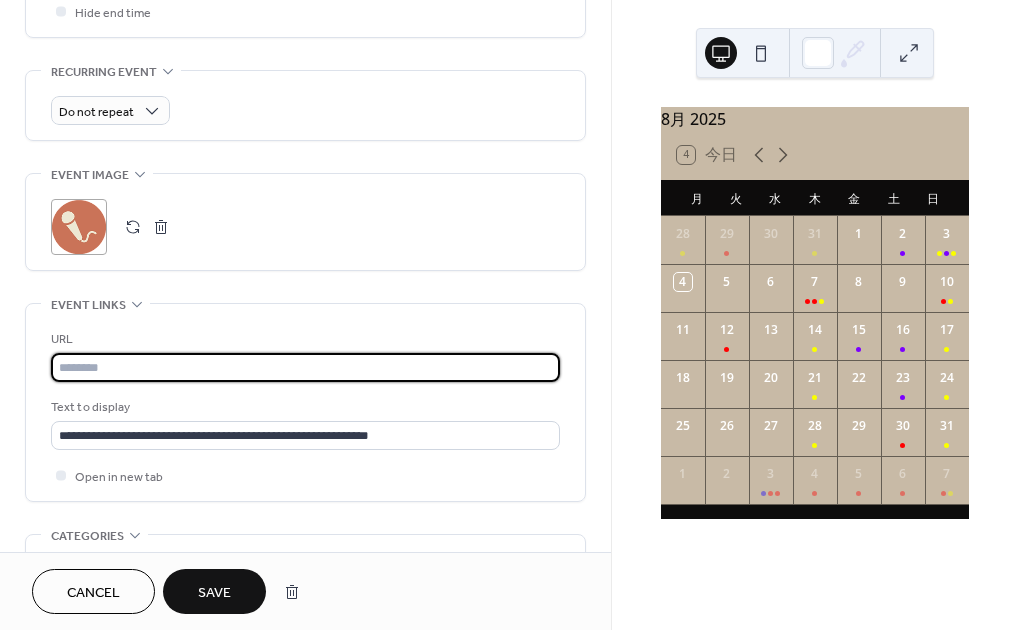 paste on "**********" 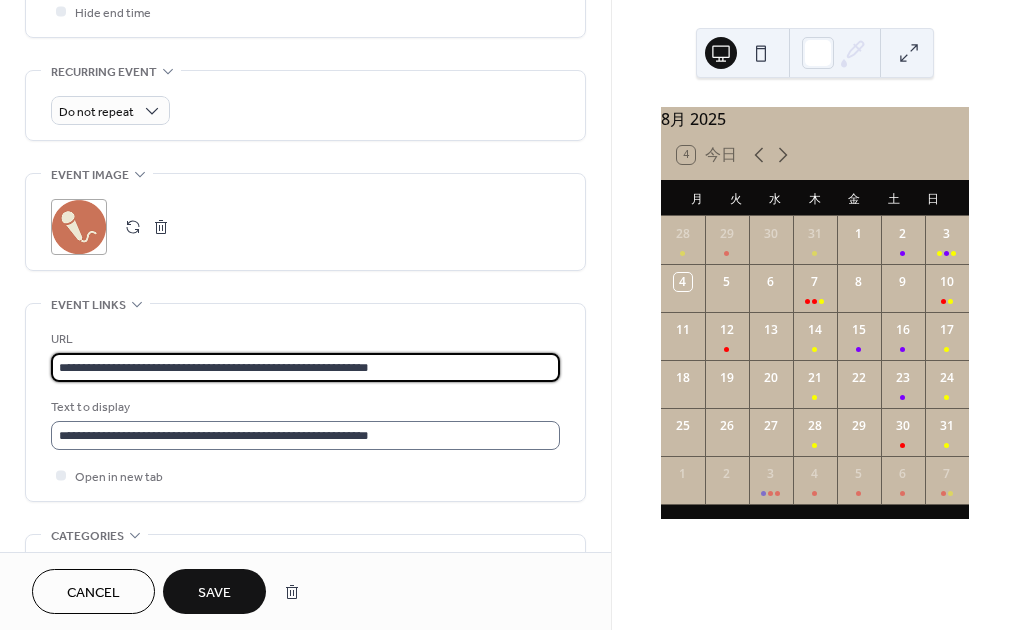 type on "**********" 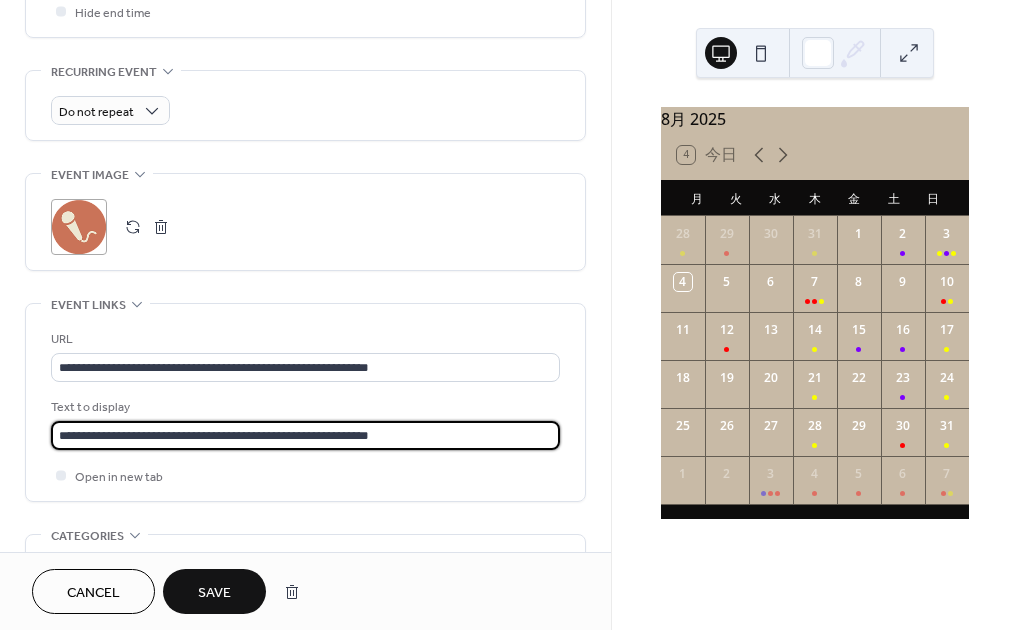 click on "**********" at bounding box center [305, 435] 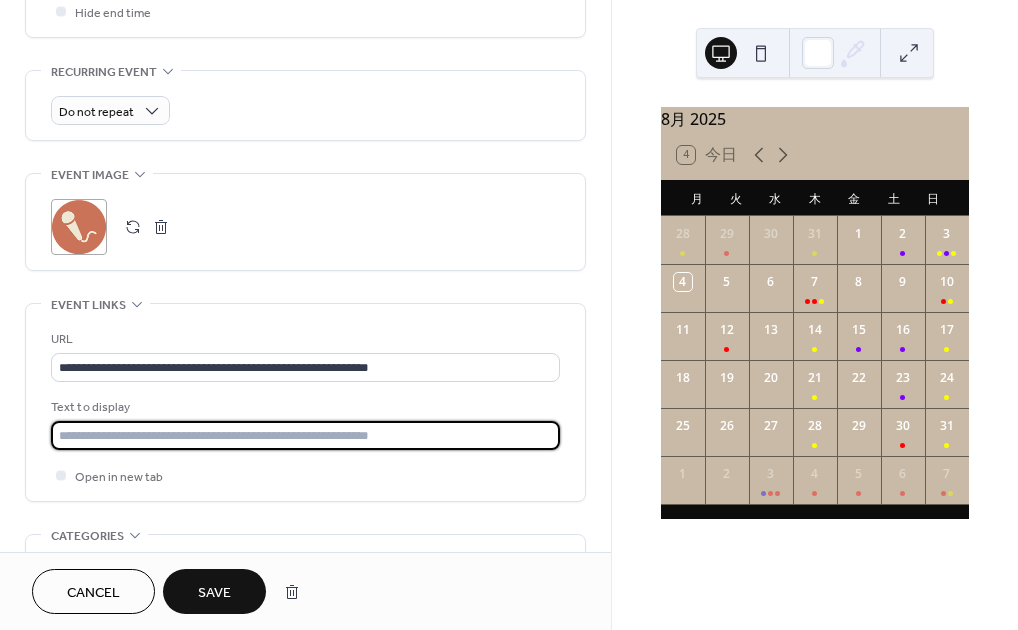 paste on "**********" 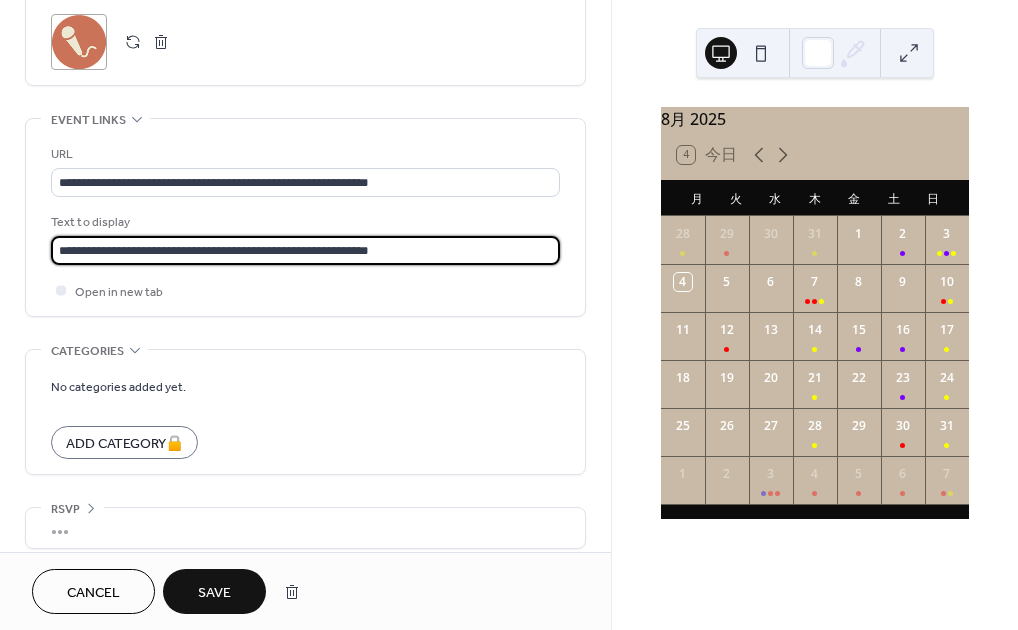 scroll, scrollTop: 1100, scrollLeft: 0, axis: vertical 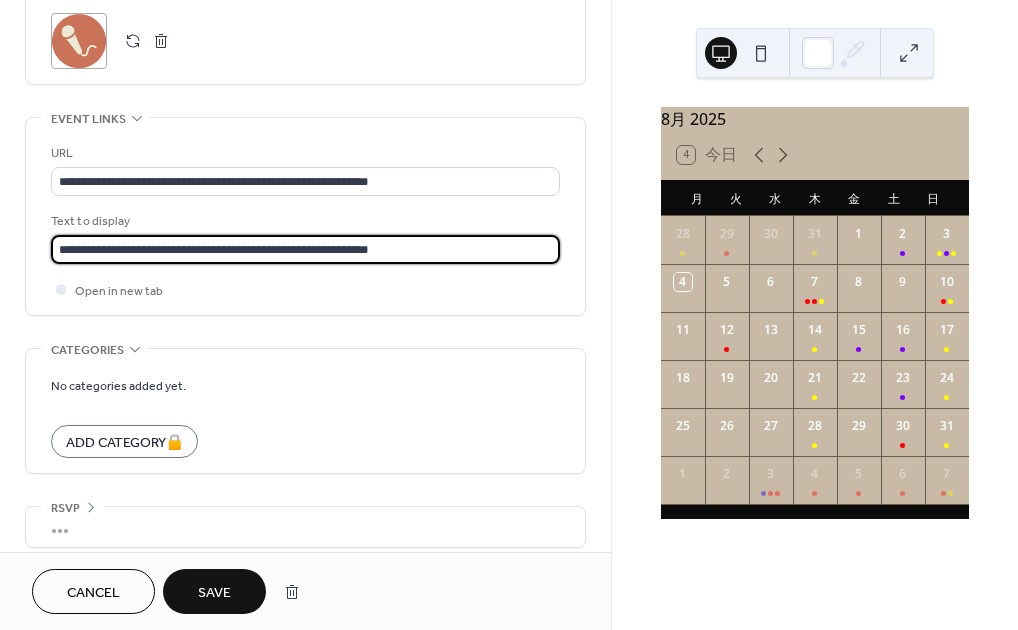 type on "**********" 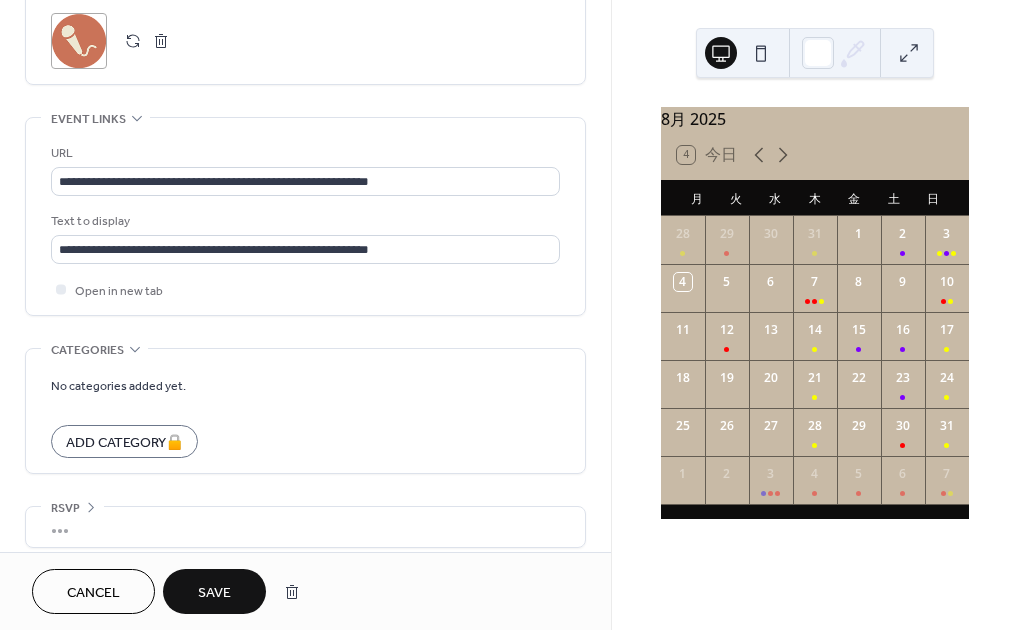 click on "Save" at bounding box center (214, 591) 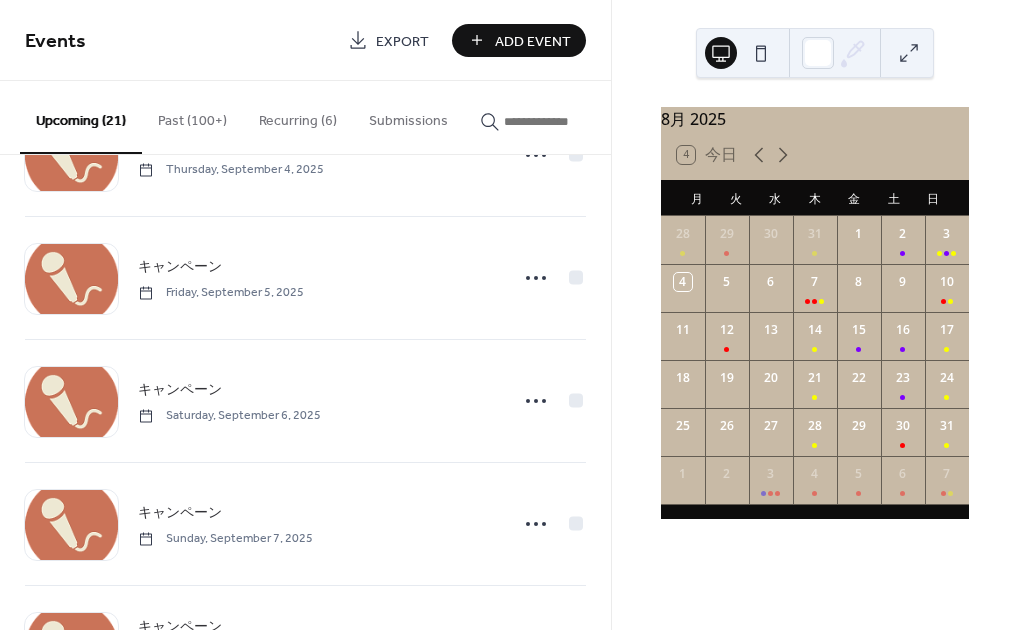 scroll, scrollTop: 1452, scrollLeft: 0, axis: vertical 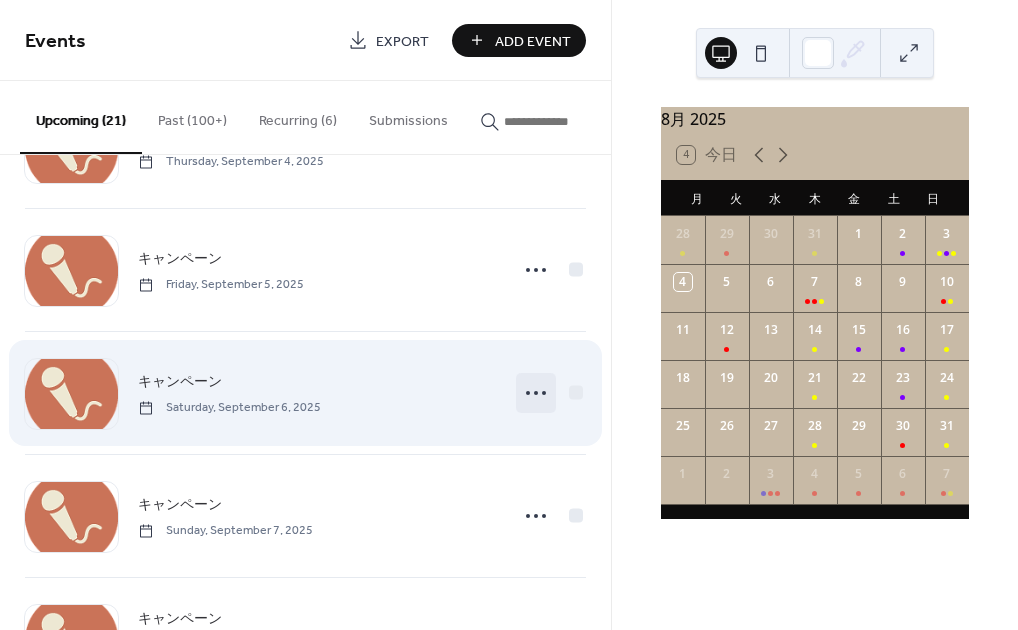 click 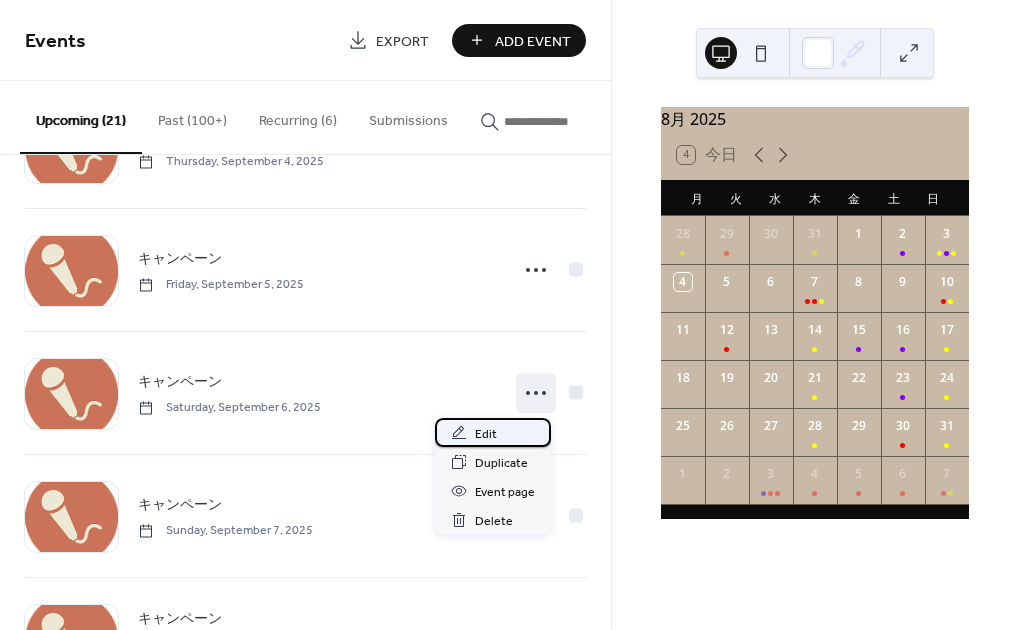 click on "Edit" at bounding box center [493, 432] 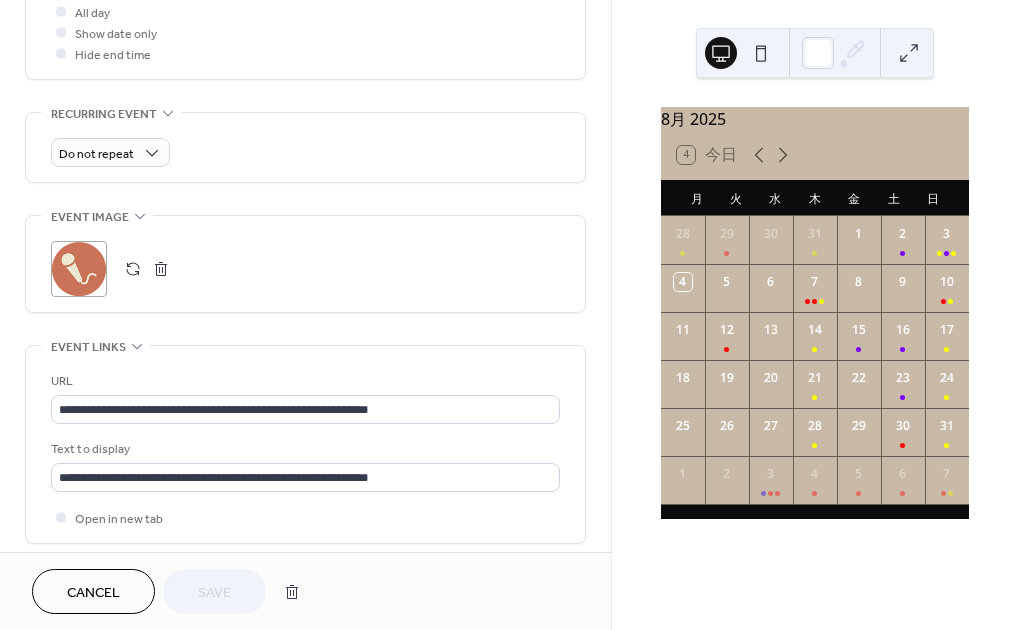 scroll, scrollTop: 878, scrollLeft: 0, axis: vertical 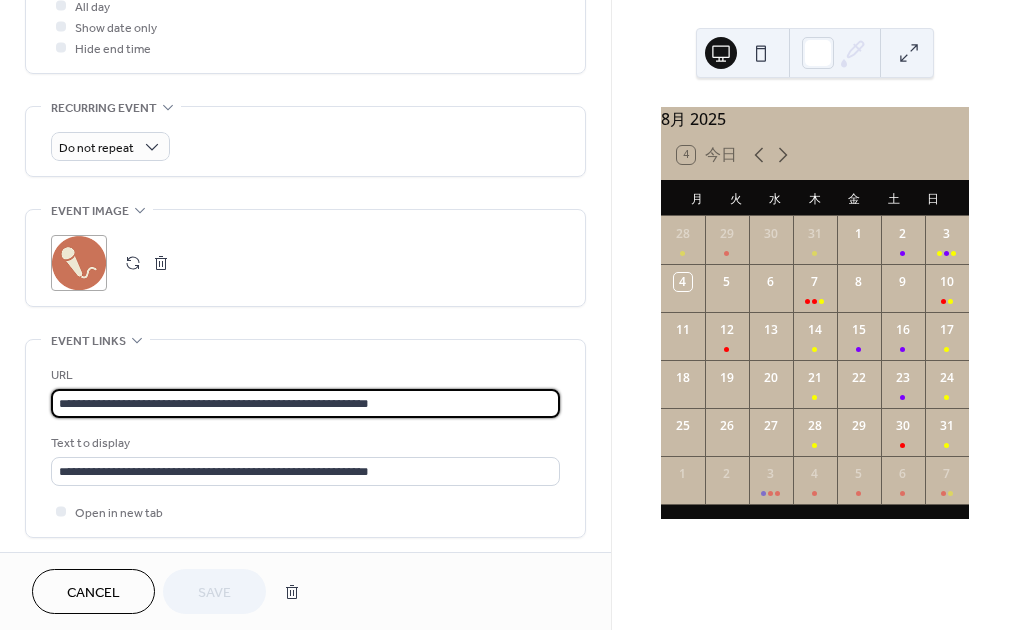 drag, startPoint x: 454, startPoint y: 399, endPoint x: 35, endPoint y: 368, distance: 420.1452 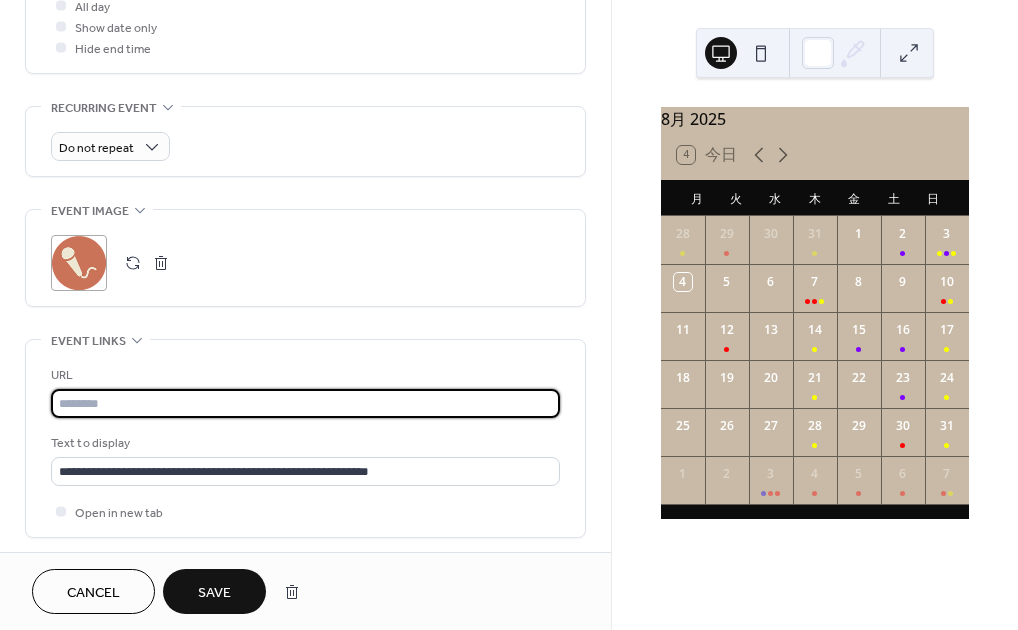 paste on "**********" 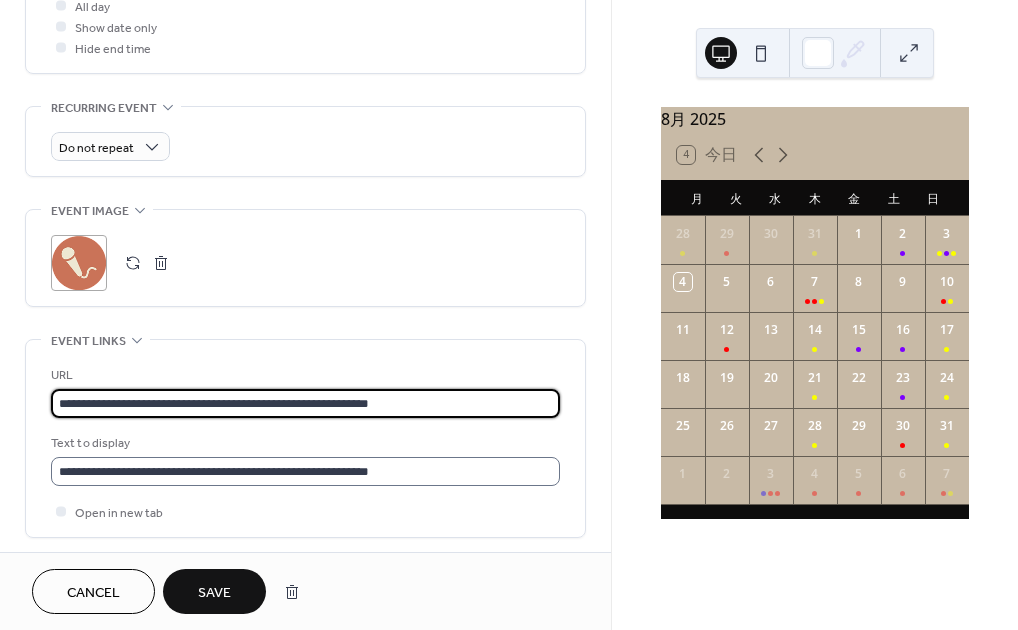 type on "**********" 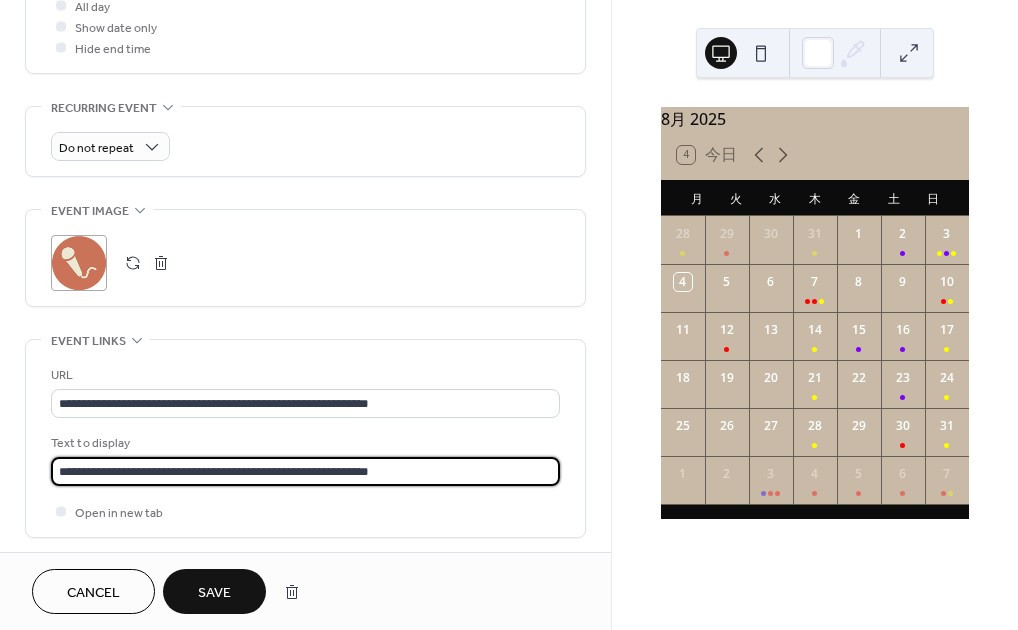 click on "**********" at bounding box center [305, 471] 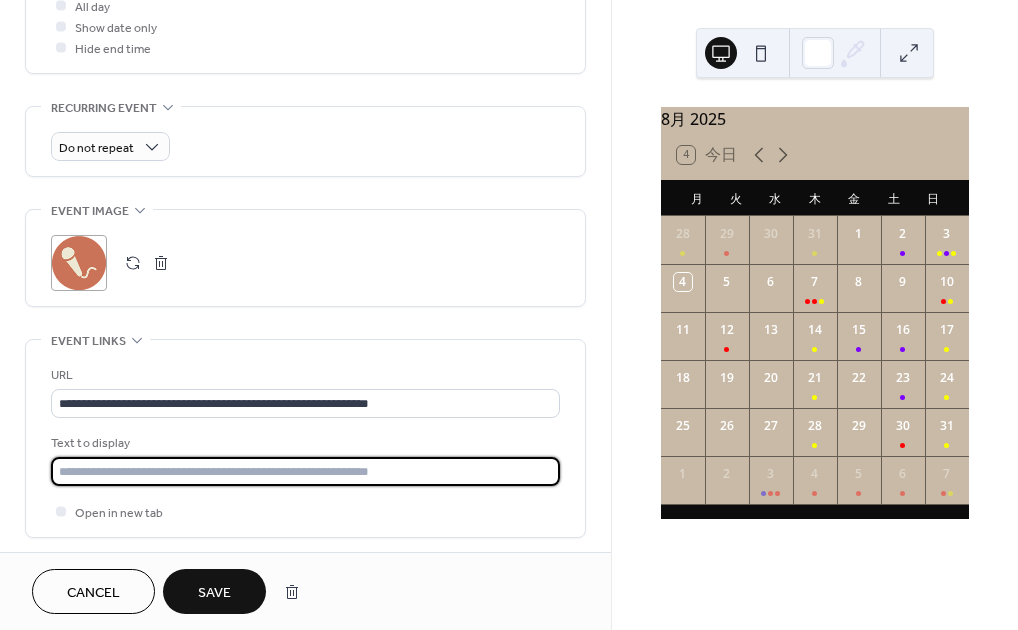 paste on "**********" 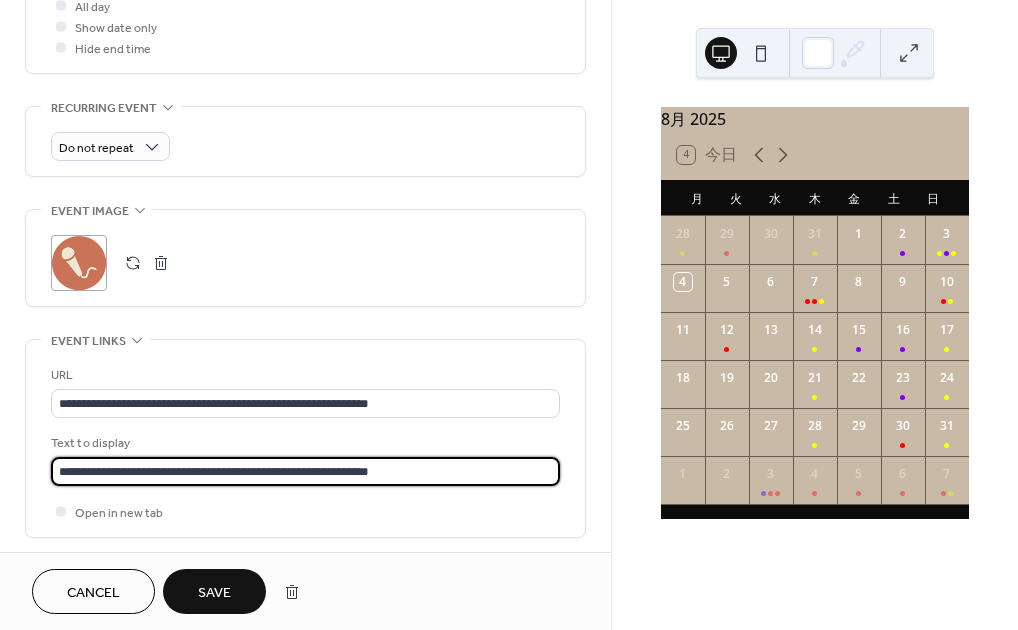 type on "**********" 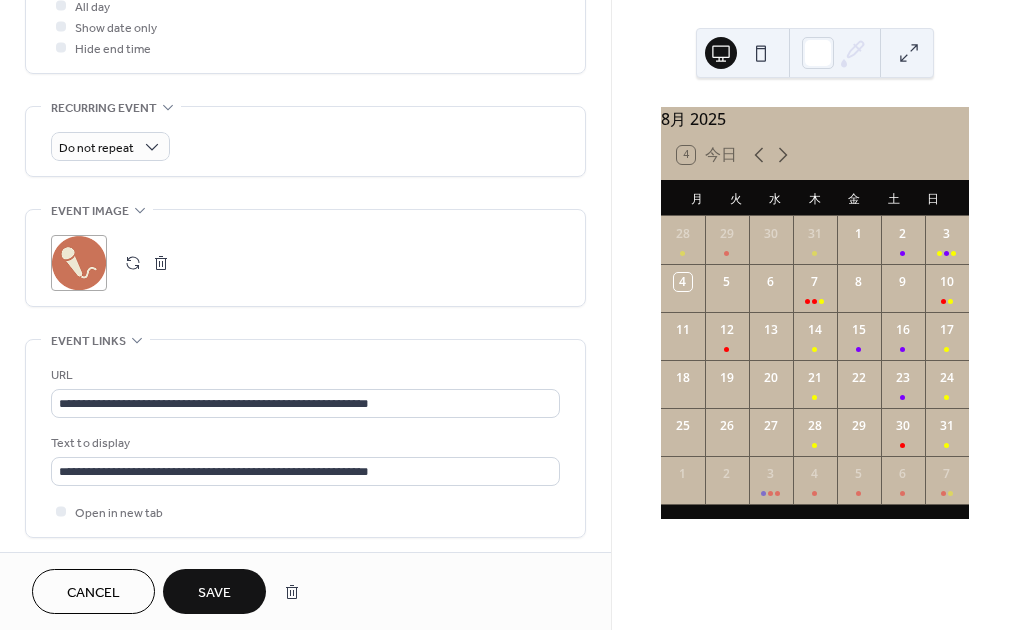 click on "Save" at bounding box center [214, 593] 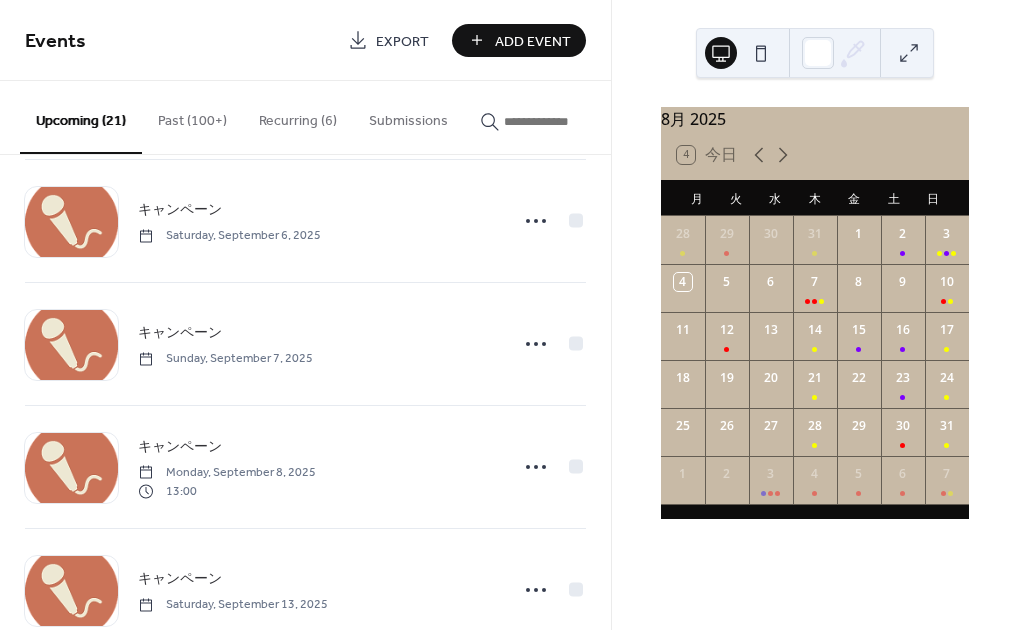 scroll, scrollTop: 1634, scrollLeft: 0, axis: vertical 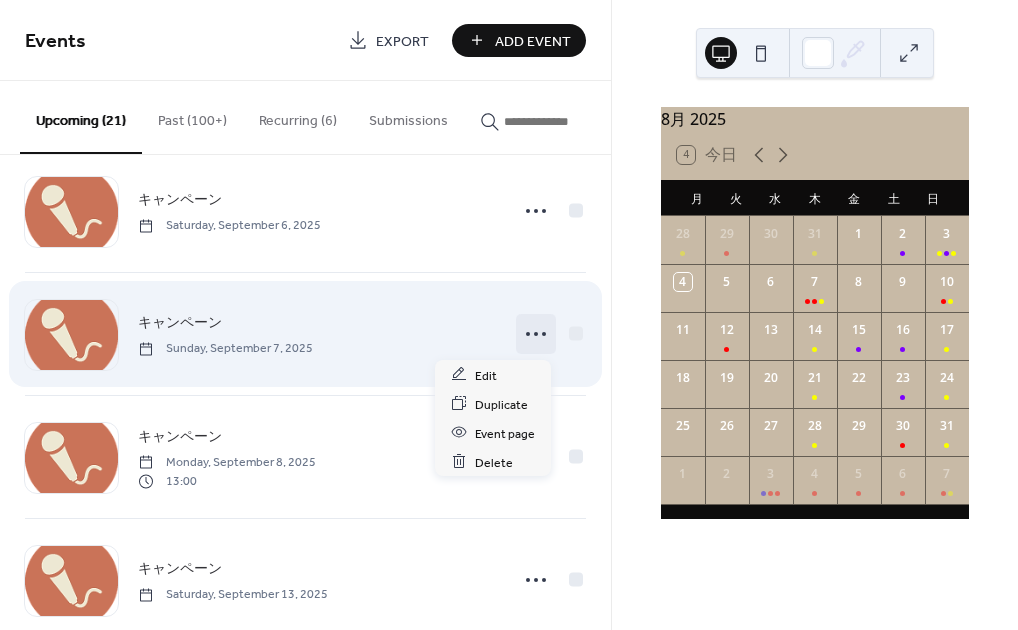 click 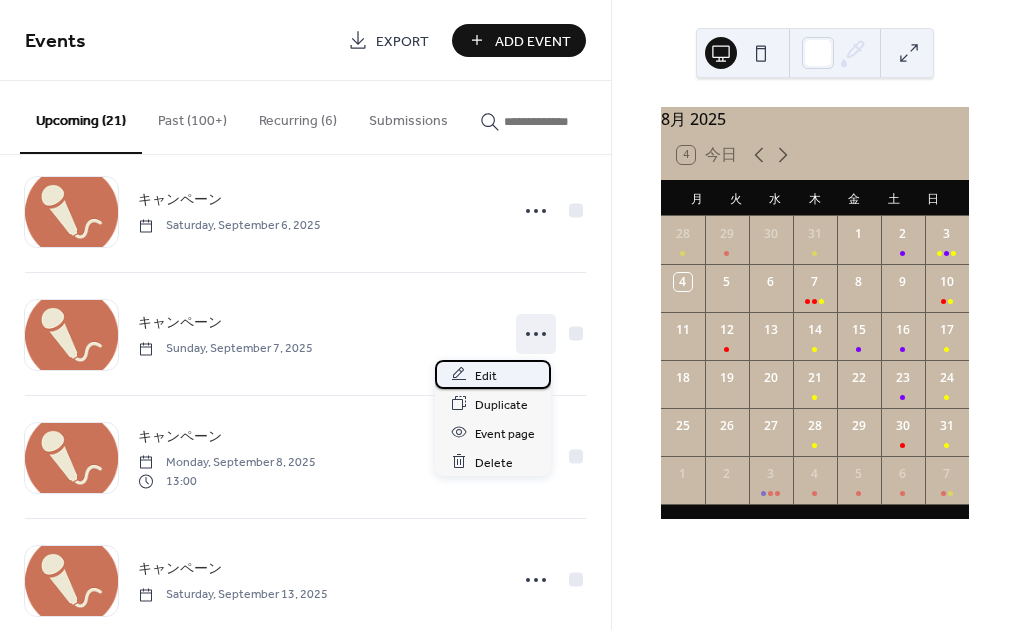 click on "Edit" at bounding box center (493, 374) 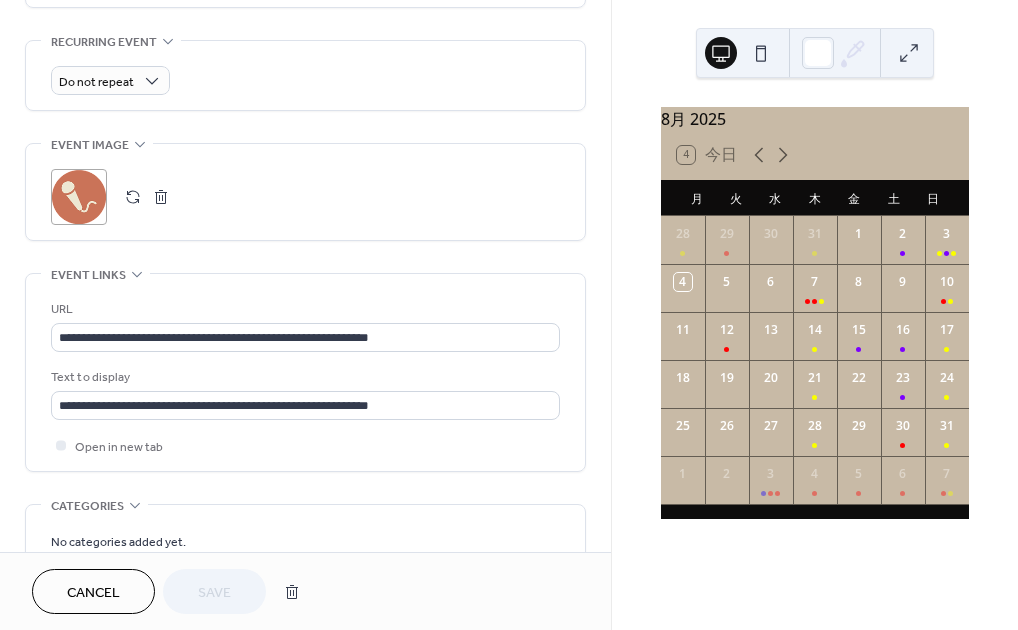 scroll, scrollTop: 947, scrollLeft: 0, axis: vertical 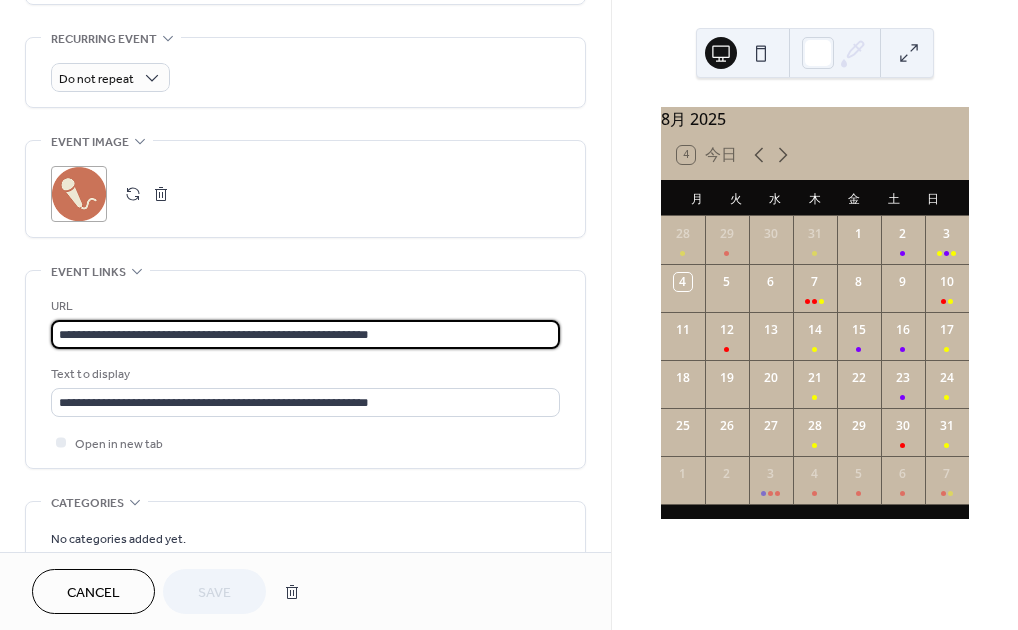 drag, startPoint x: 448, startPoint y: 330, endPoint x: 18, endPoint y: 334, distance: 430.01862 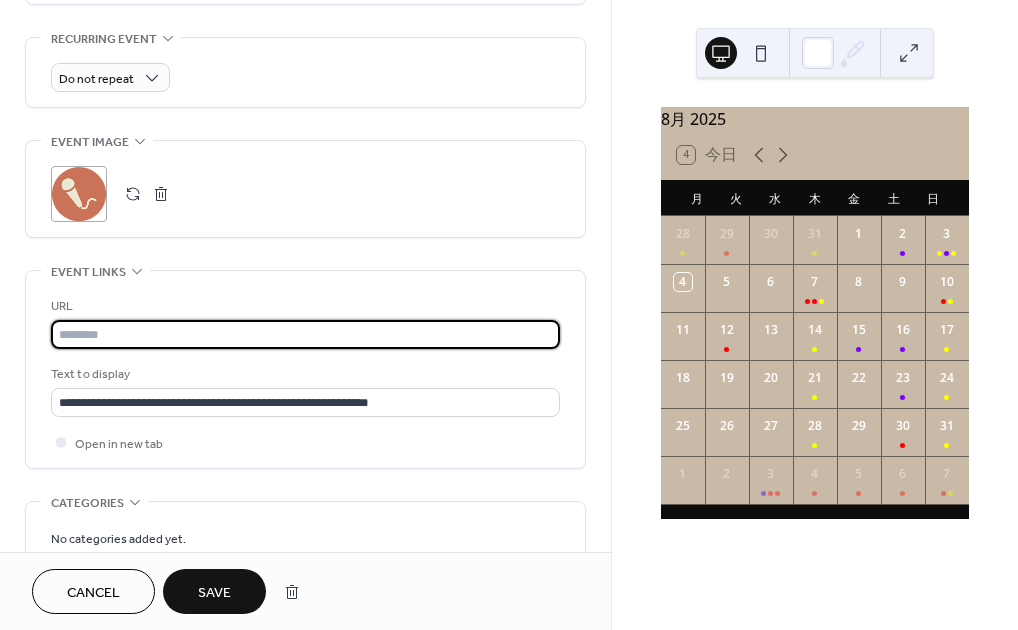 paste on "**********" 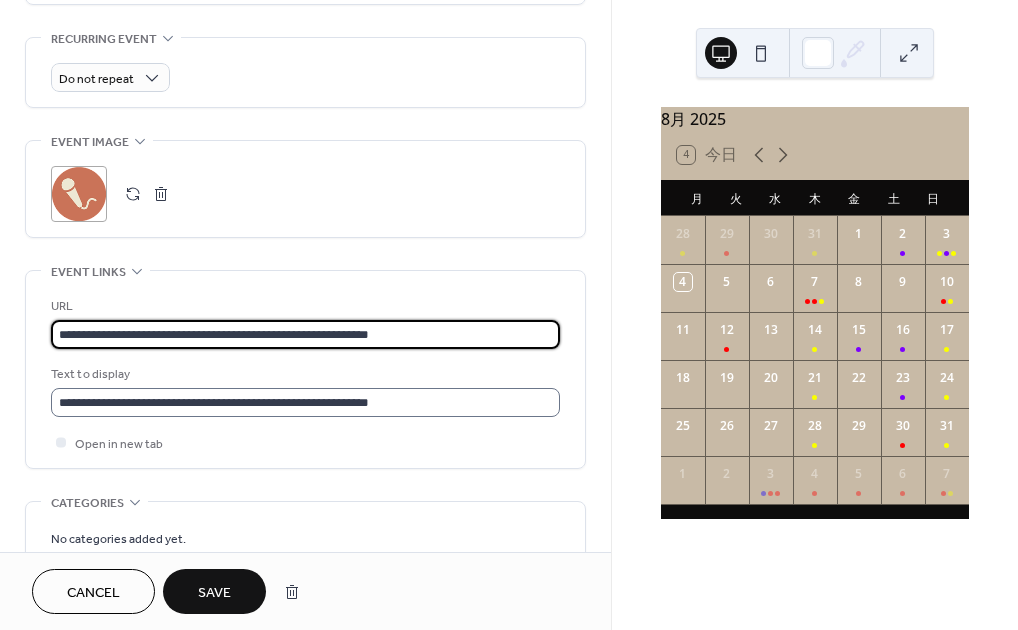 type on "**********" 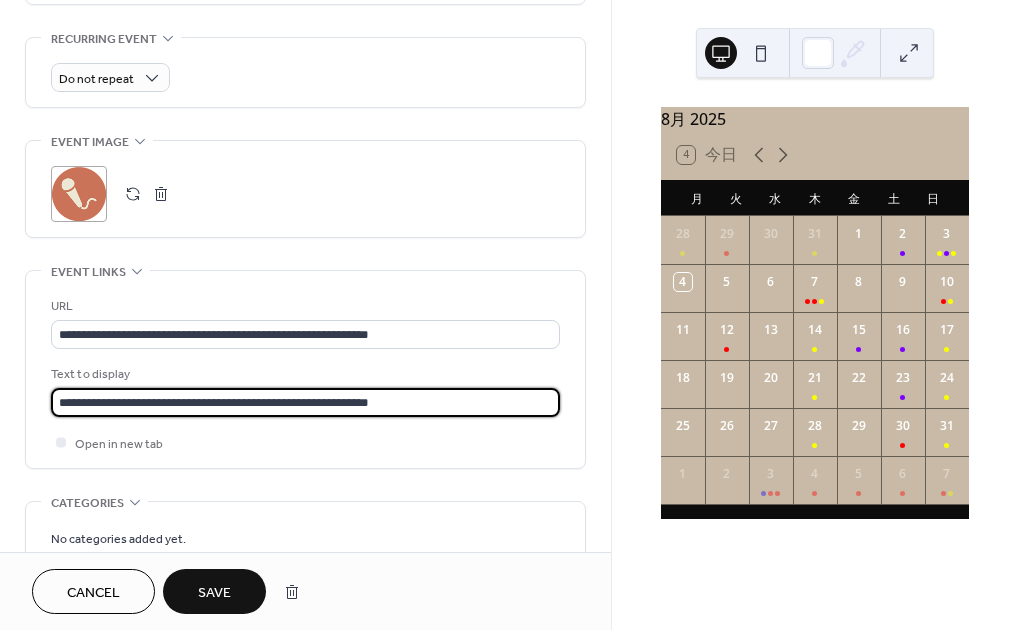 click on "**********" at bounding box center (305, 402) 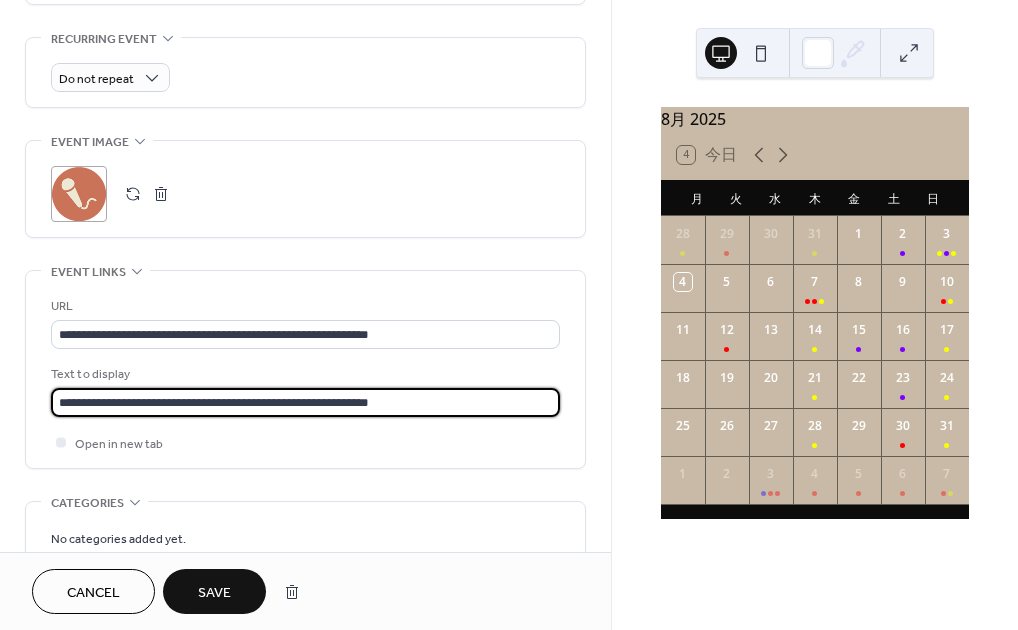 scroll, scrollTop: 0, scrollLeft: 0, axis: both 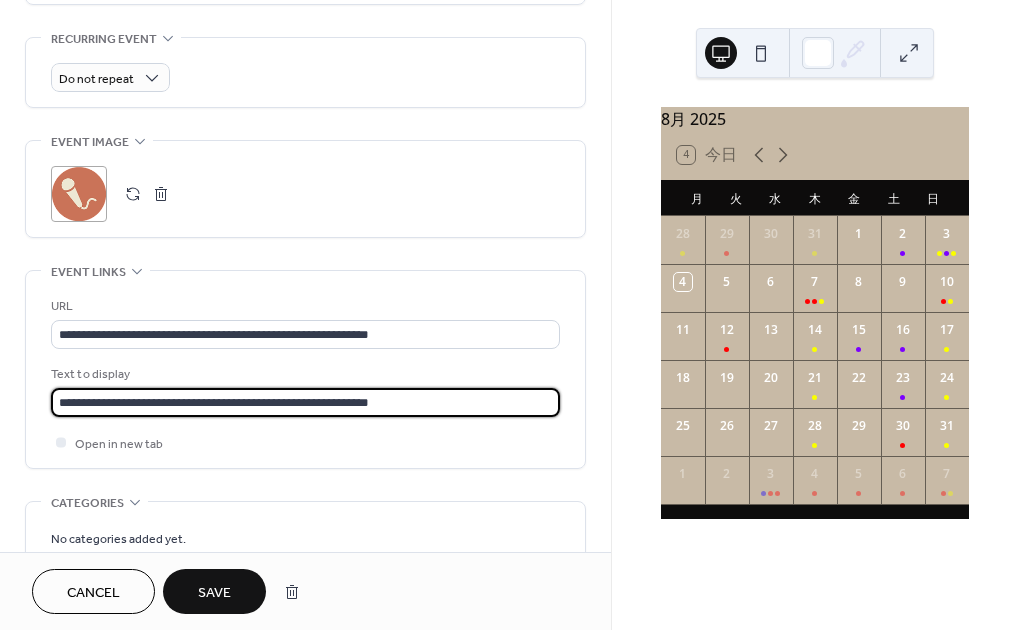 drag, startPoint x: 448, startPoint y: 402, endPoint x: -64, endPoint y: 366, distance: 513.26404 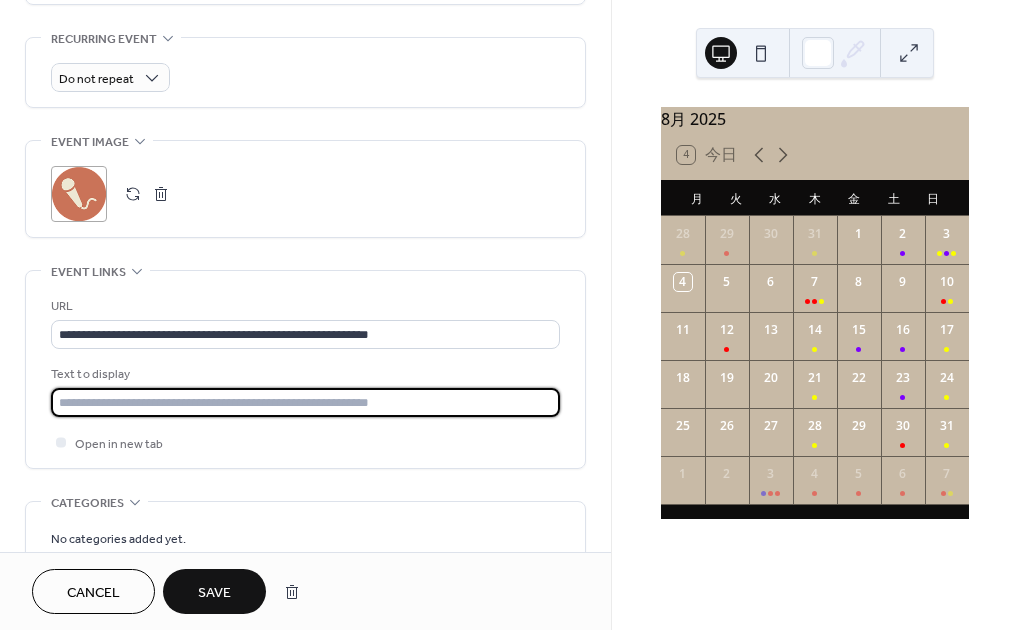 paste on "**********" 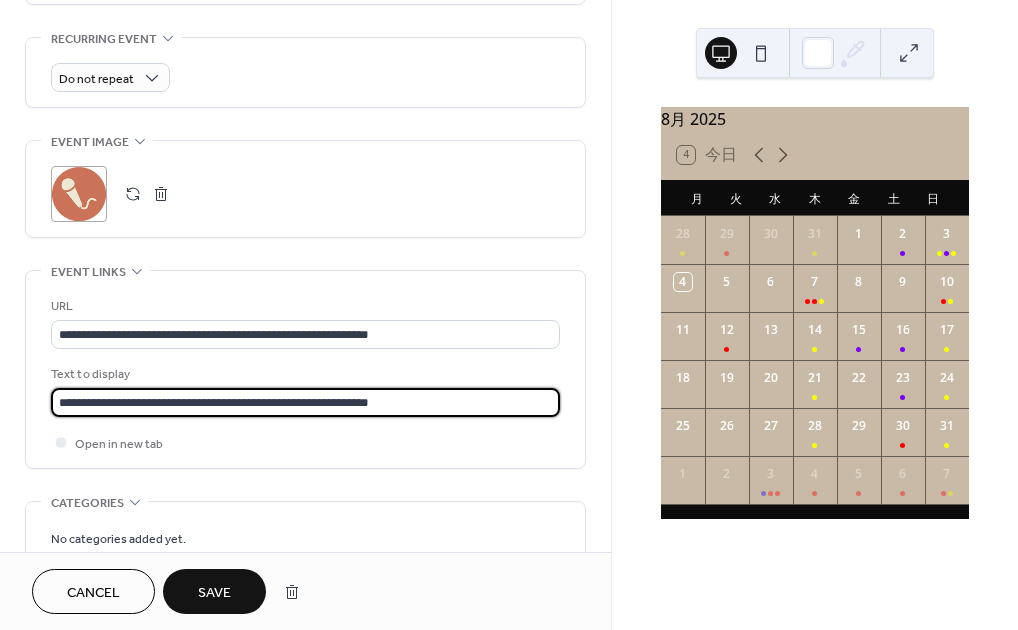 type on "**********" 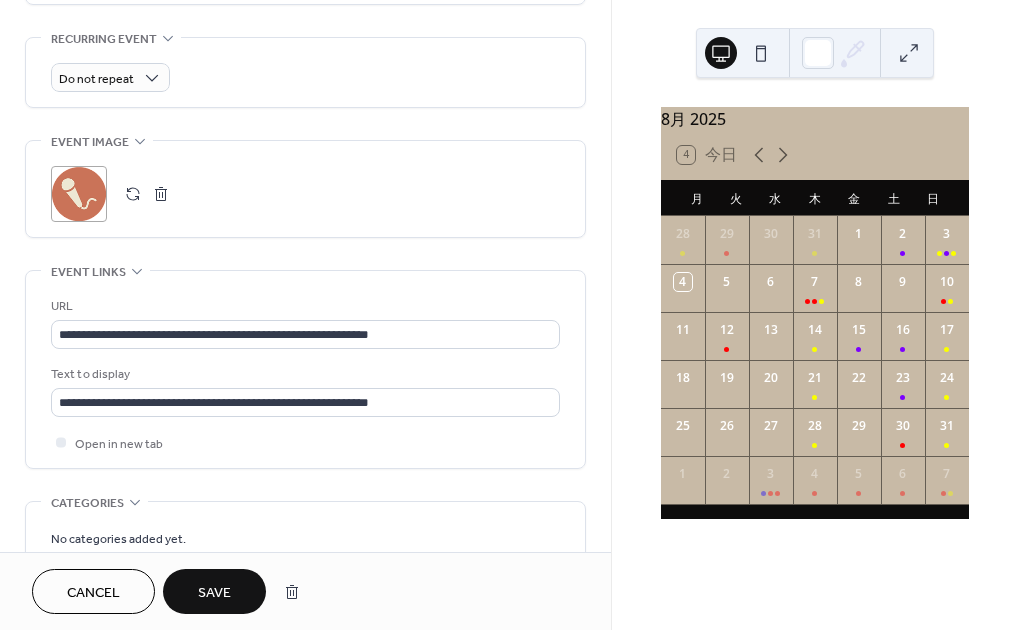 click on "Save" at bounding box center [214, 591] 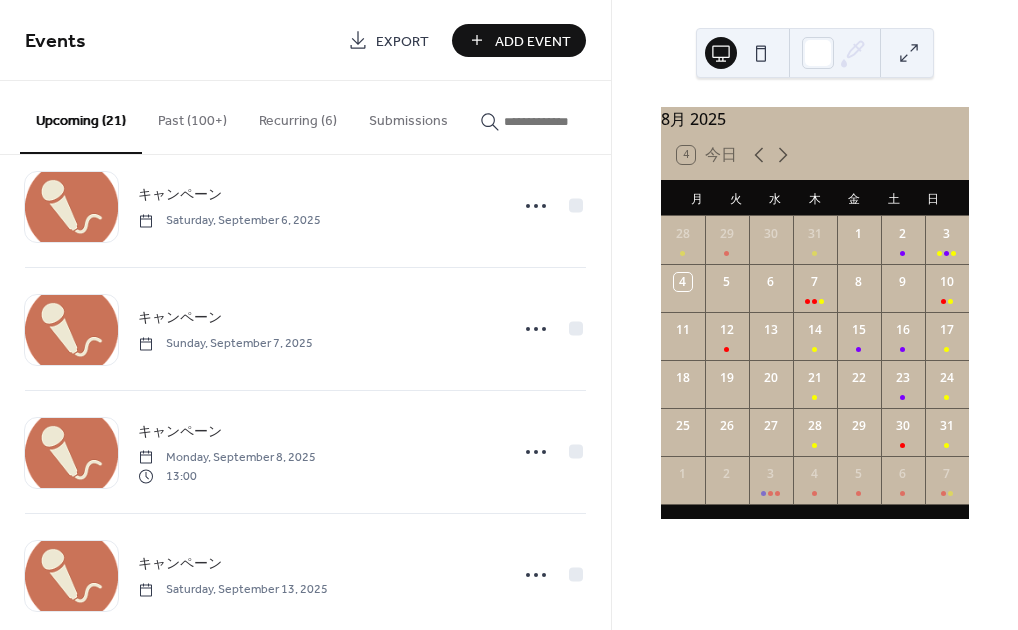 scroll, scrollTop: 1644, scrollLeft: 0, axis: vertical 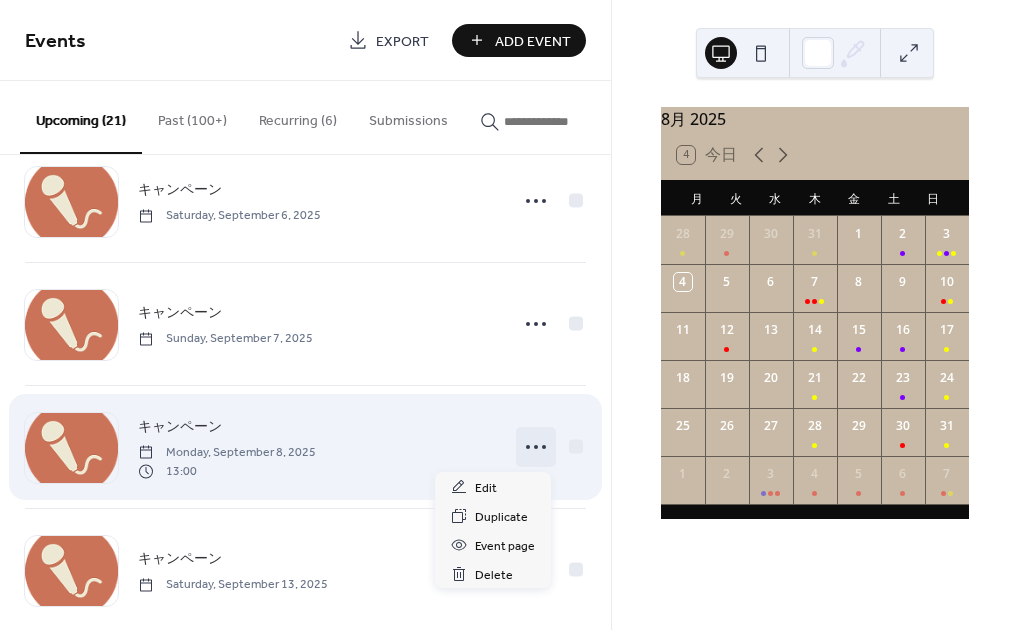 click 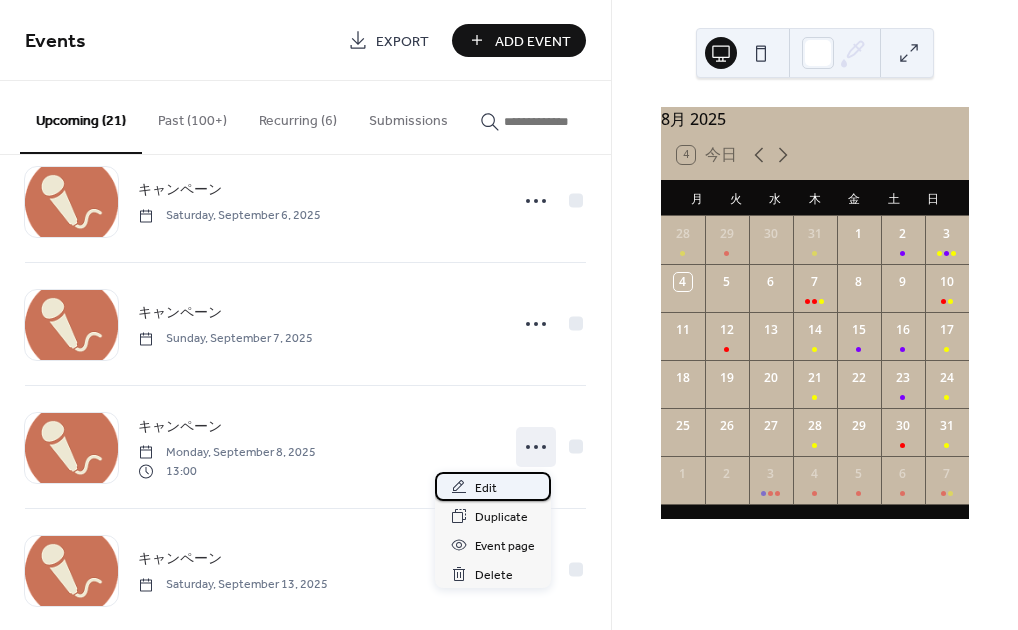 click on "Edit" at bounding box center (486, 488) 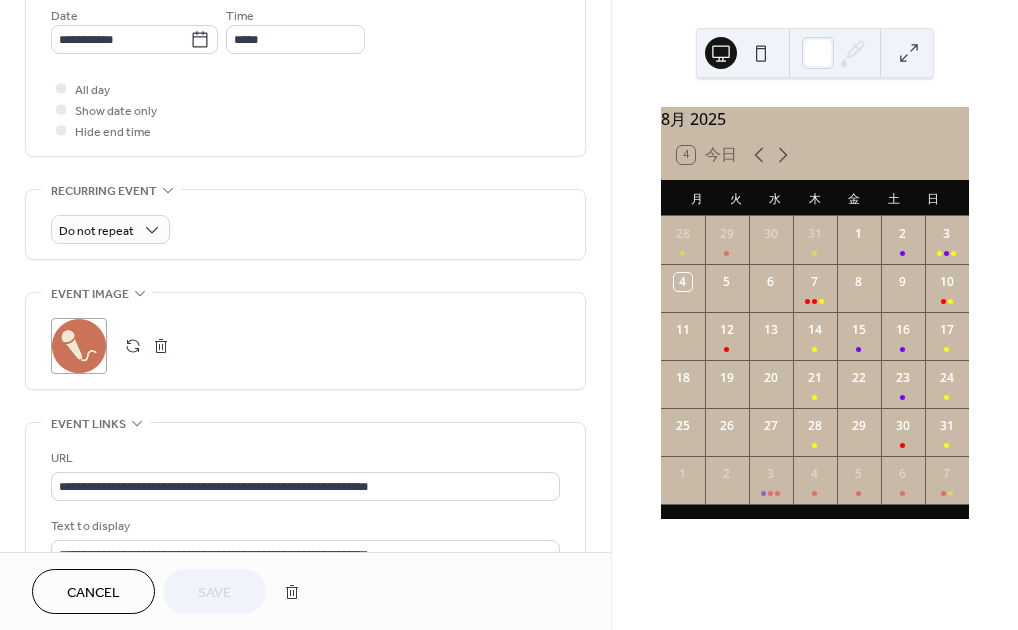 scroll, scrollTop: 896, scrollLeft: 0, axis: vertical 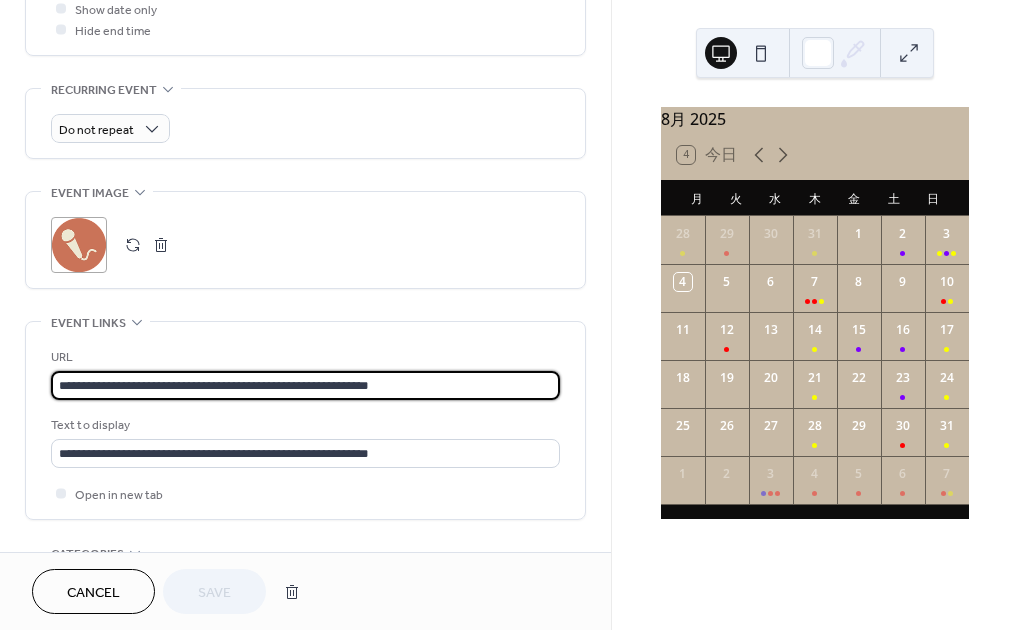 click on "**********" at bounding box center (305, 385) 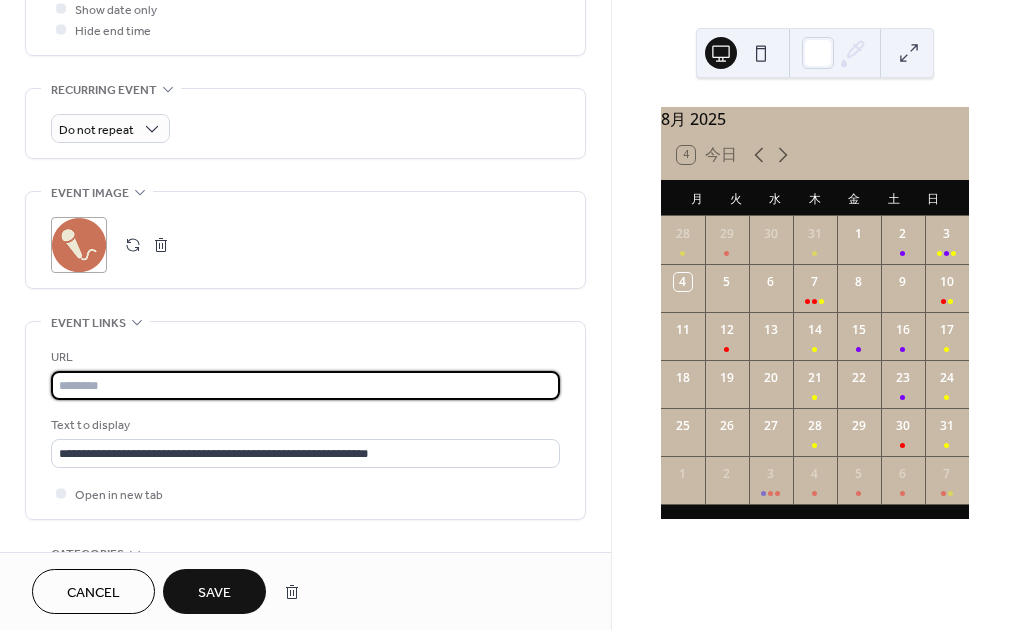 paste on "**********" 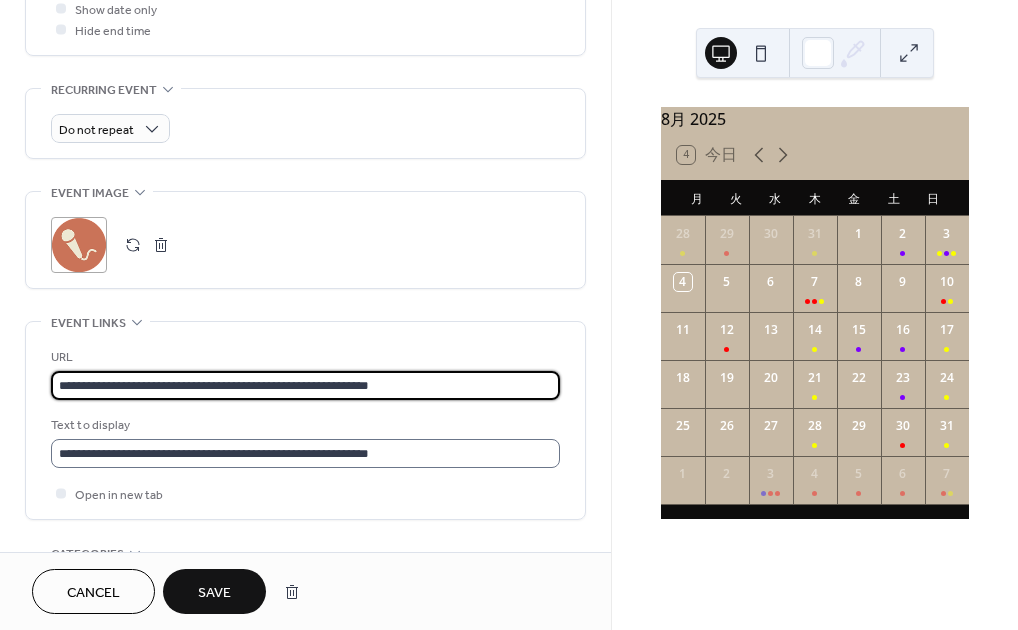 type on "**********" 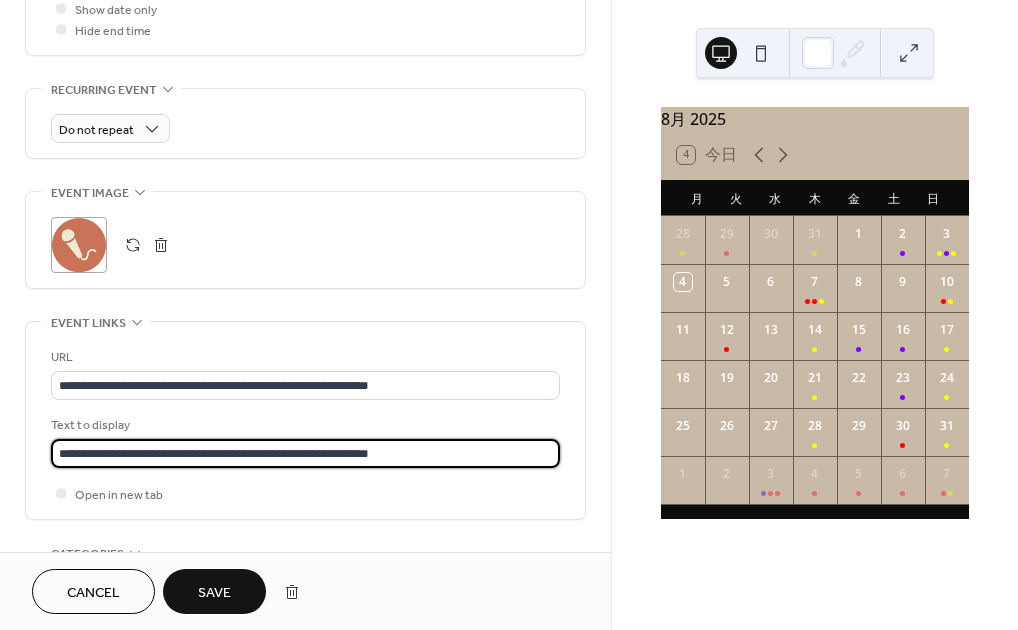 click on "**********" at bounding box center [305, 453] 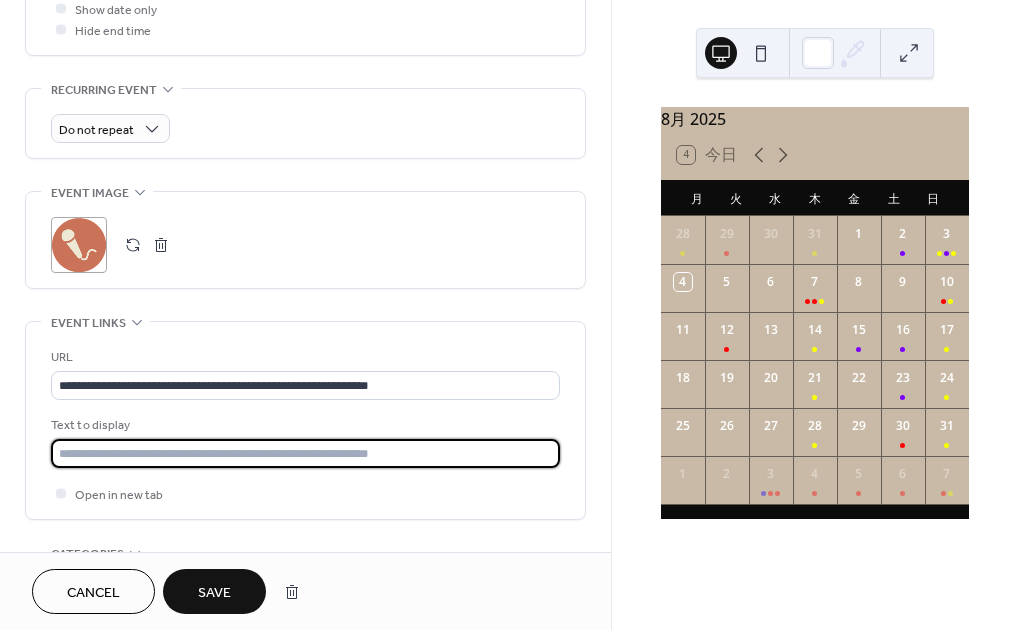 paste on "**********" 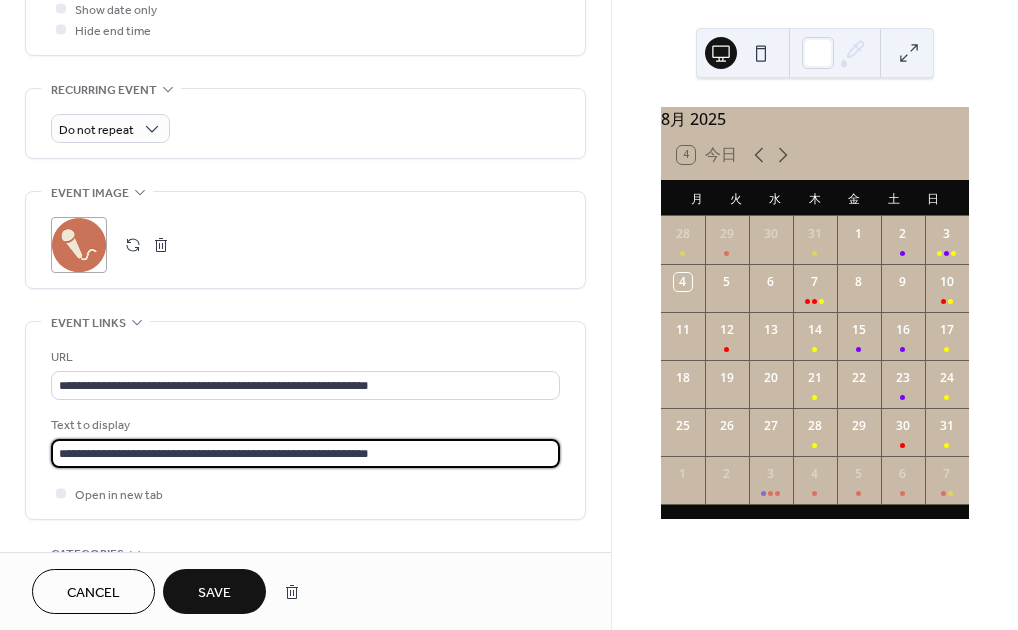 type on "**********" 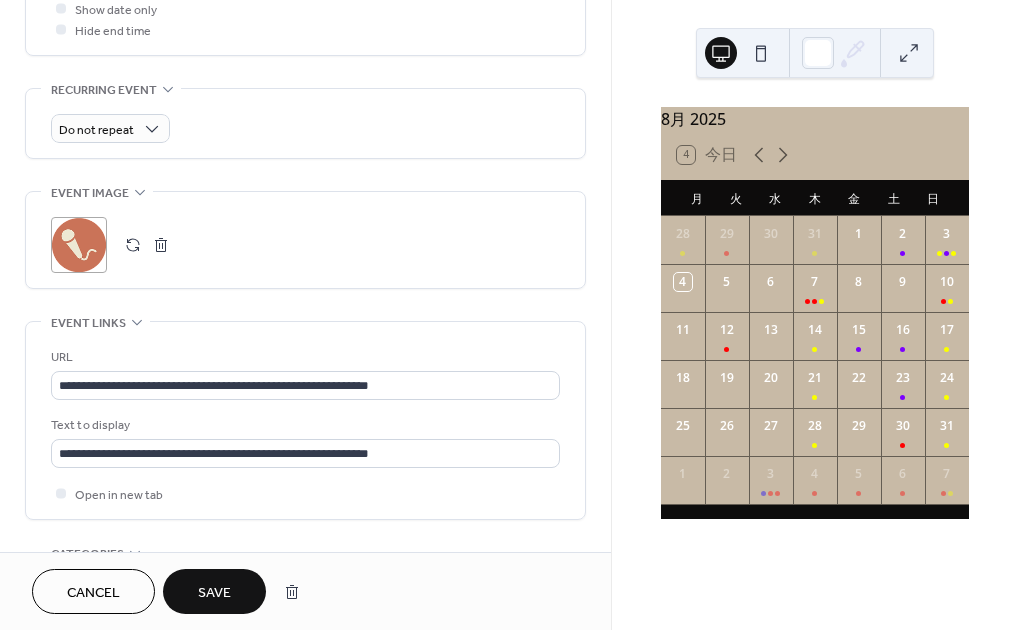 click on "Save" at bounding box center [214, 593] 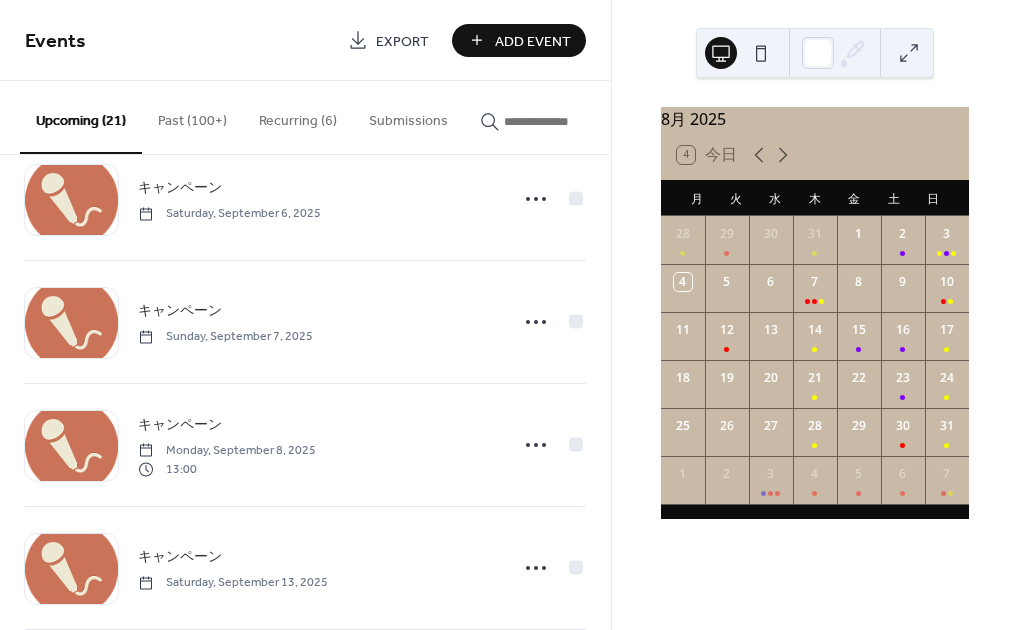 scroll, scrollTop: 1644, scrollLeft: 0, axis: vertical 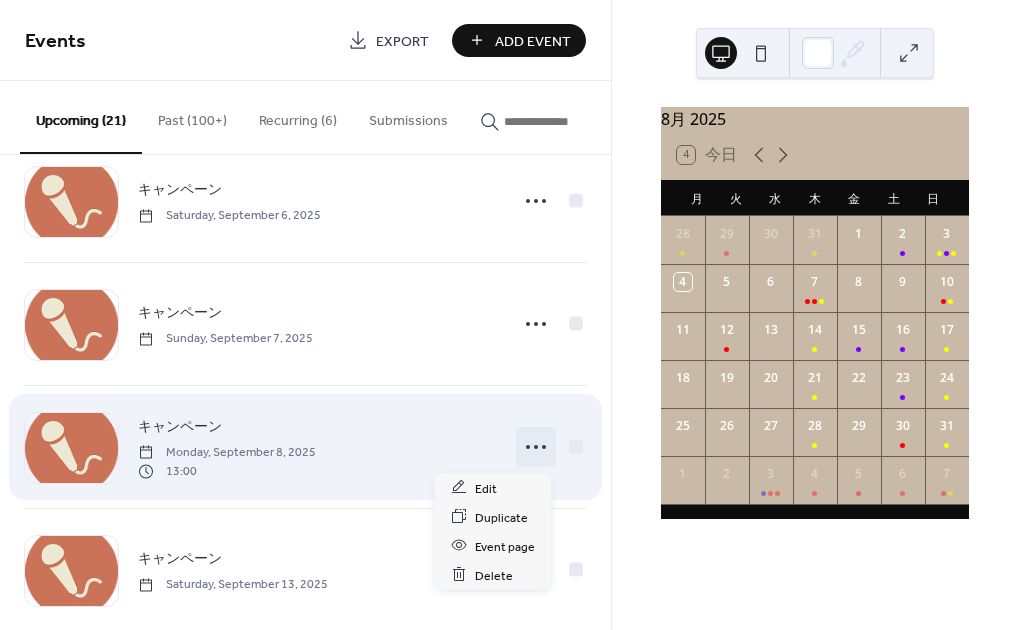 click 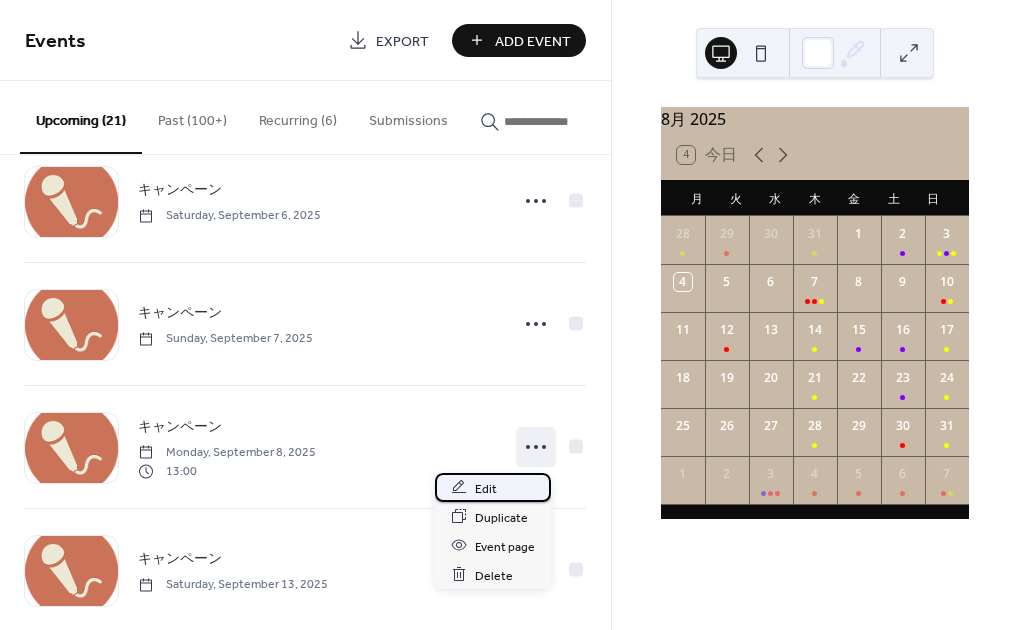 click on "Edit" at bounding box center (493, 487) 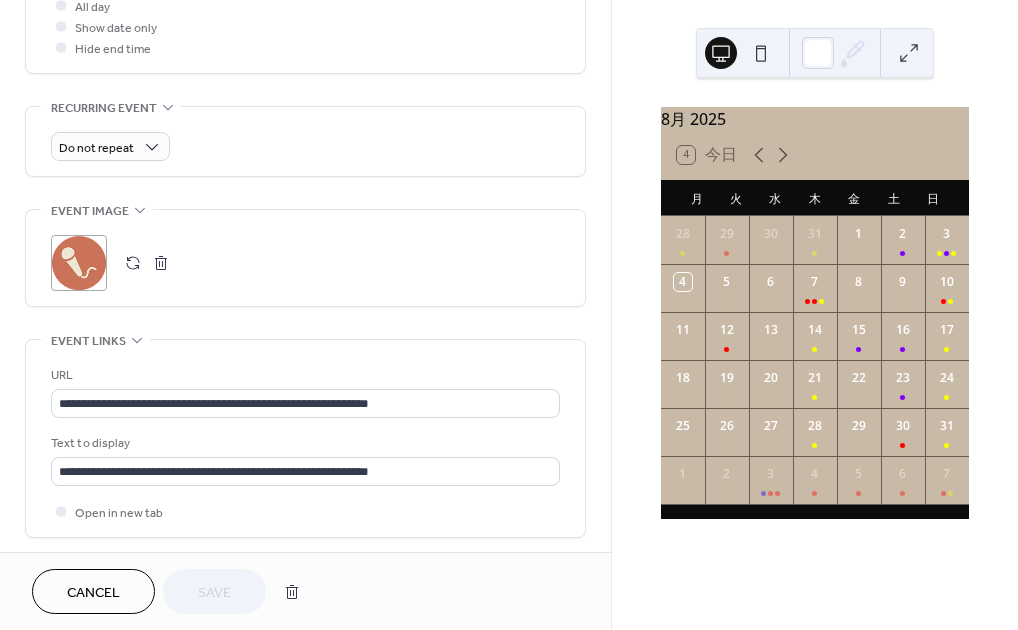 scroll, scrollTop: 959, scrollLeft: 0, axis: vertical 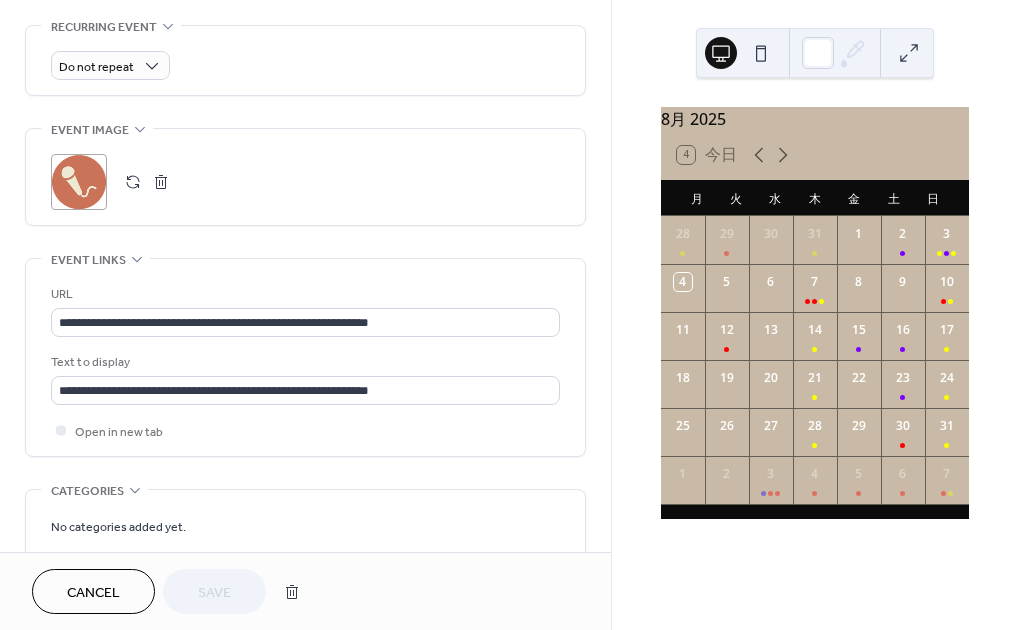 click on "Cancel" at bounding box center [93, 593] 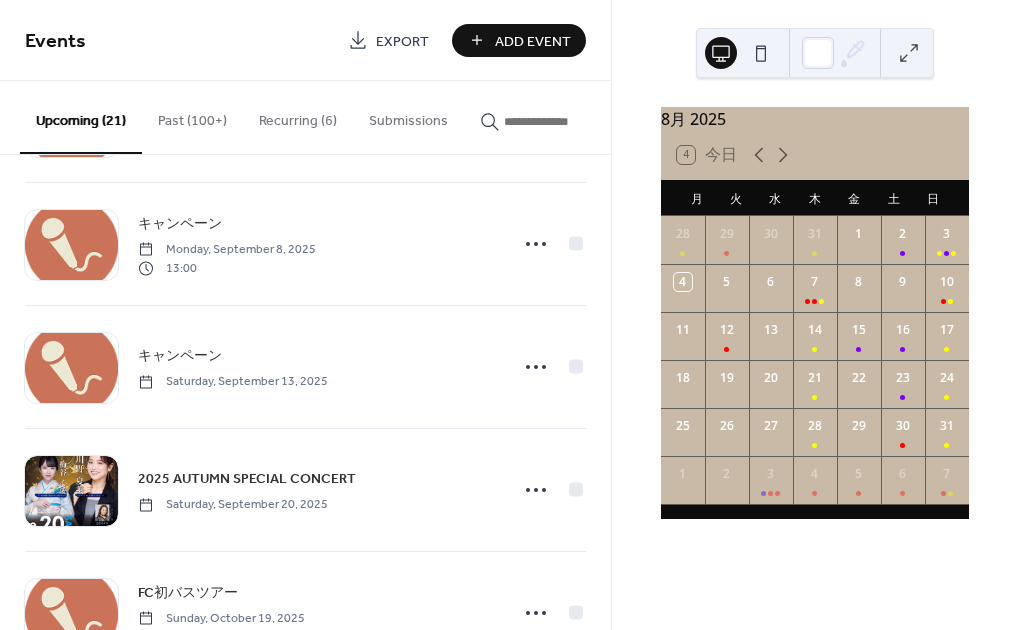 scroll, scrollTop: 1854, scrollLeft: 0, axis: vertical 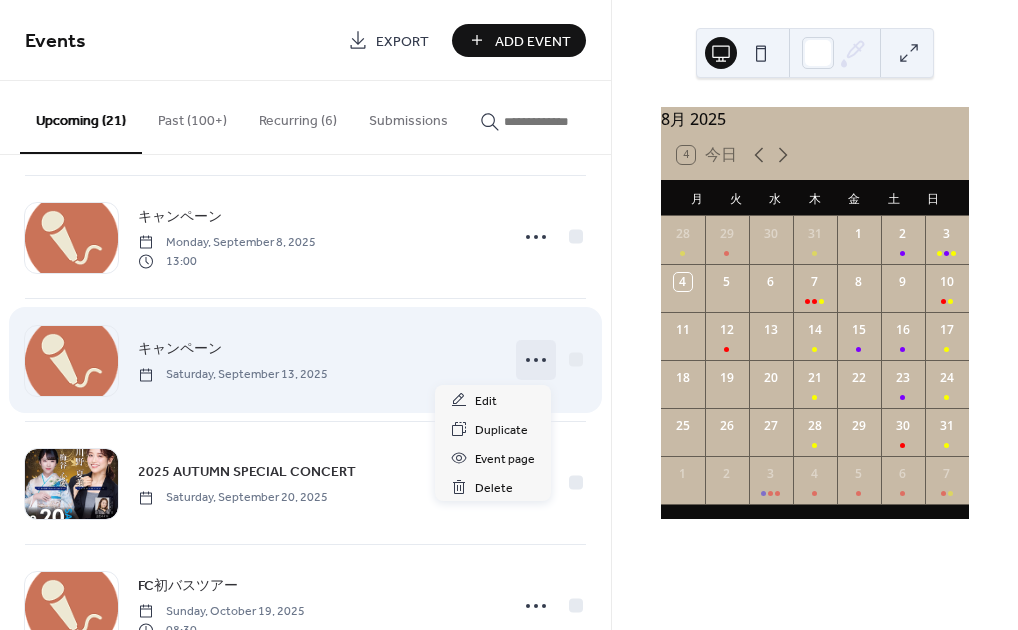 click 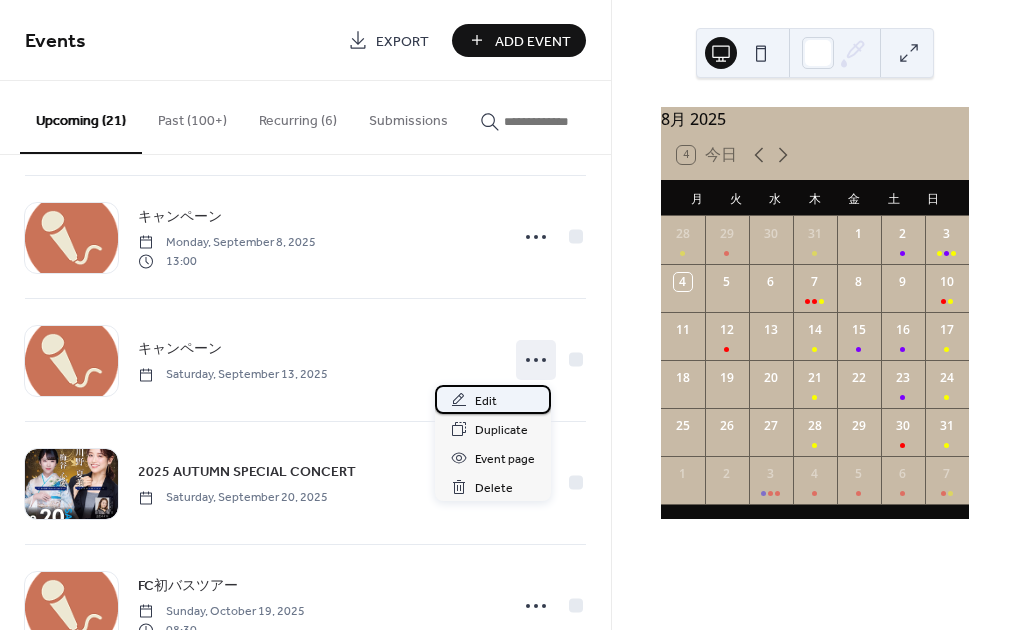click on "Edit" at bounding box center (486, 401) 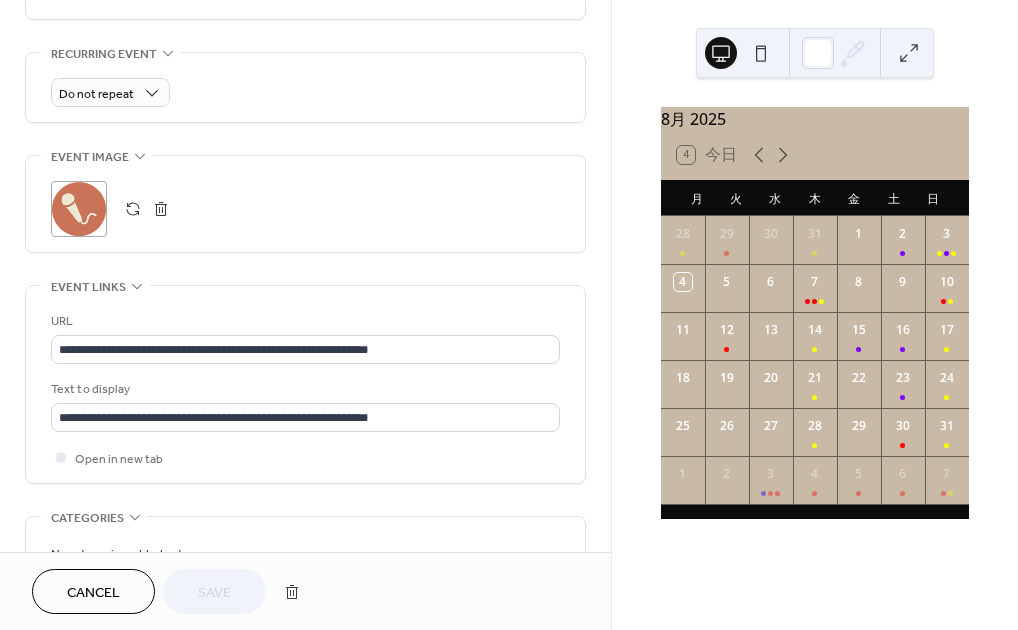 scroll, scrollTop: 934, scrollLeft: 0, axis: vertical 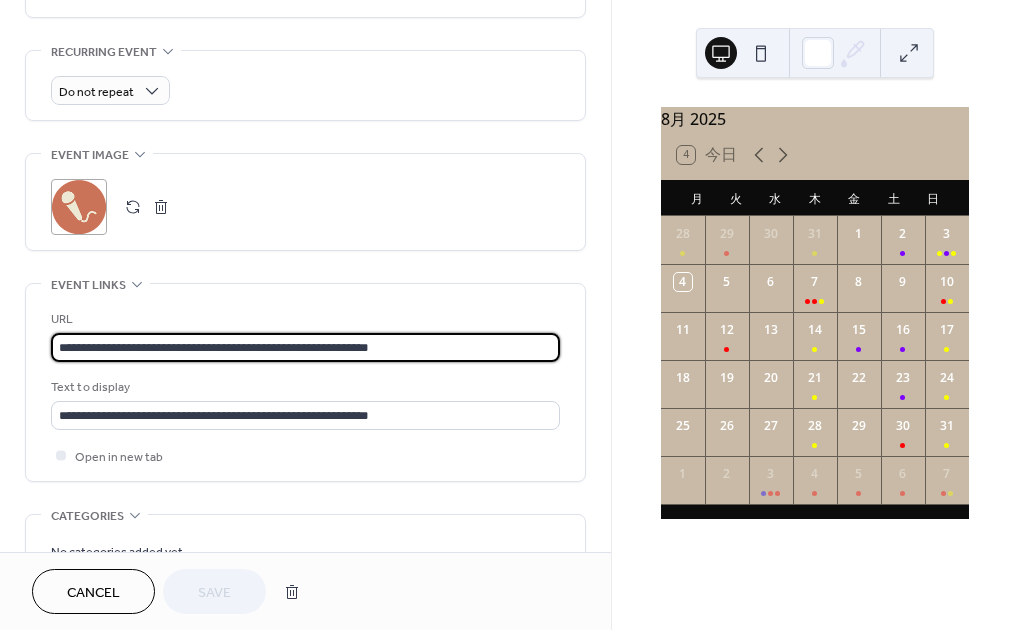 click on "**********" at bounding box center [305, 347] 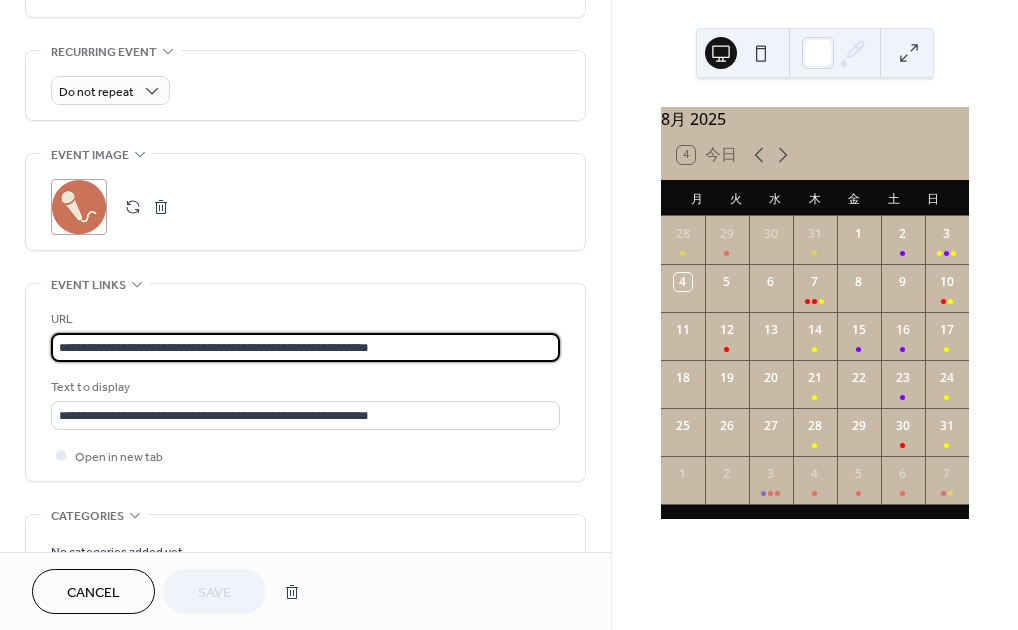 click on "**********" at bounding box center [305, 382] 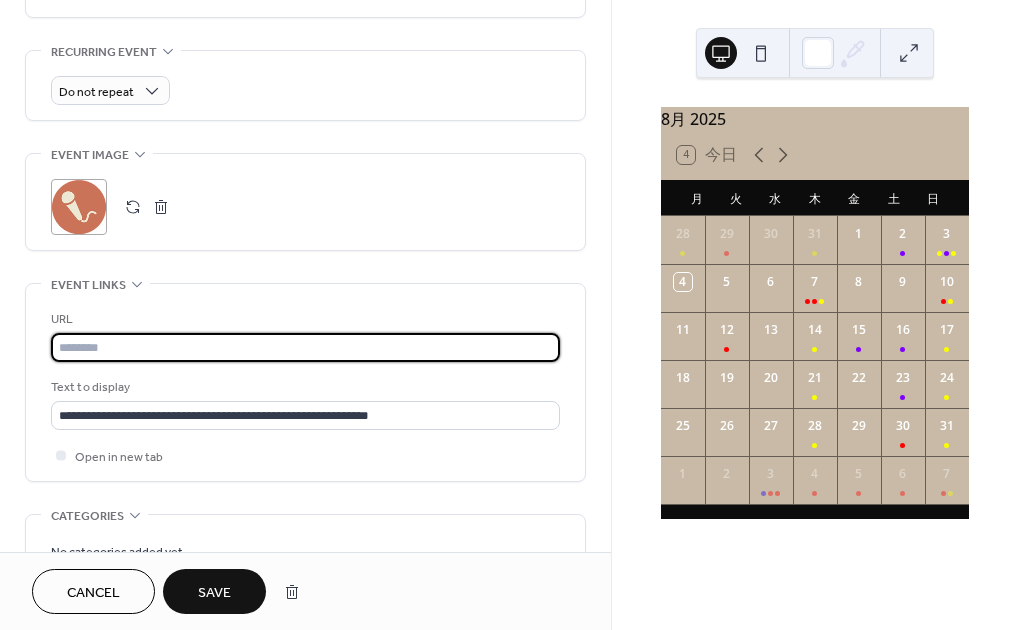 paste on "**********" 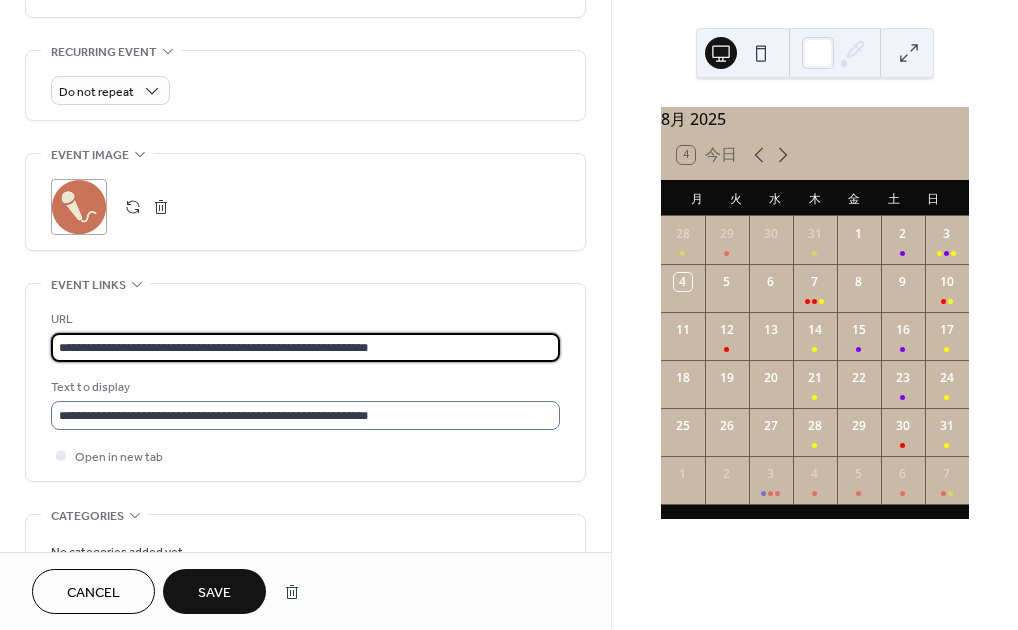 type on "**********" 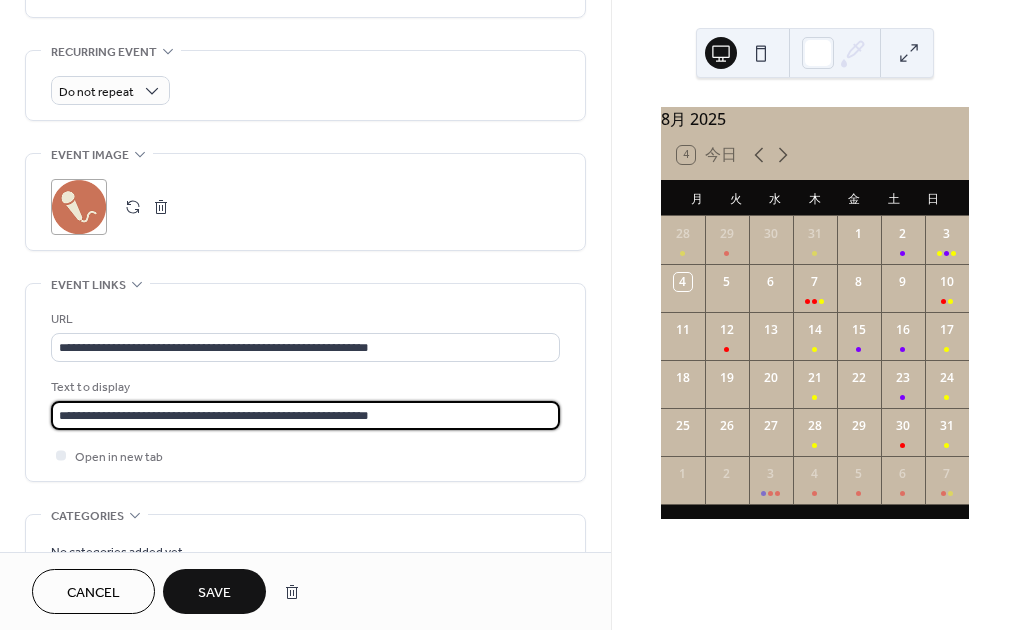 click on "**********" at bounding box center (305, 415) 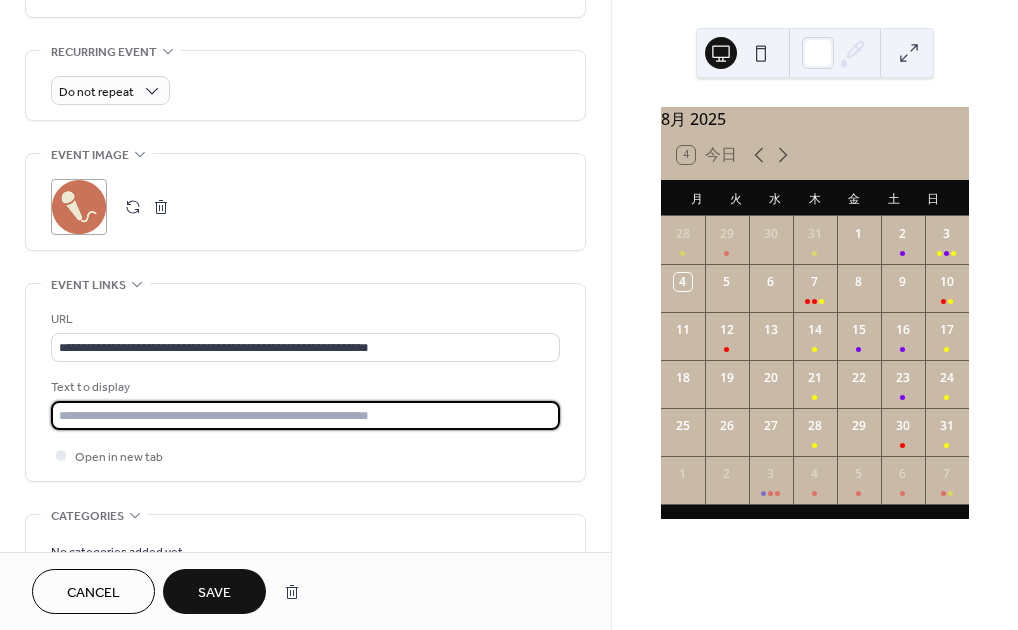 paste on "**********" 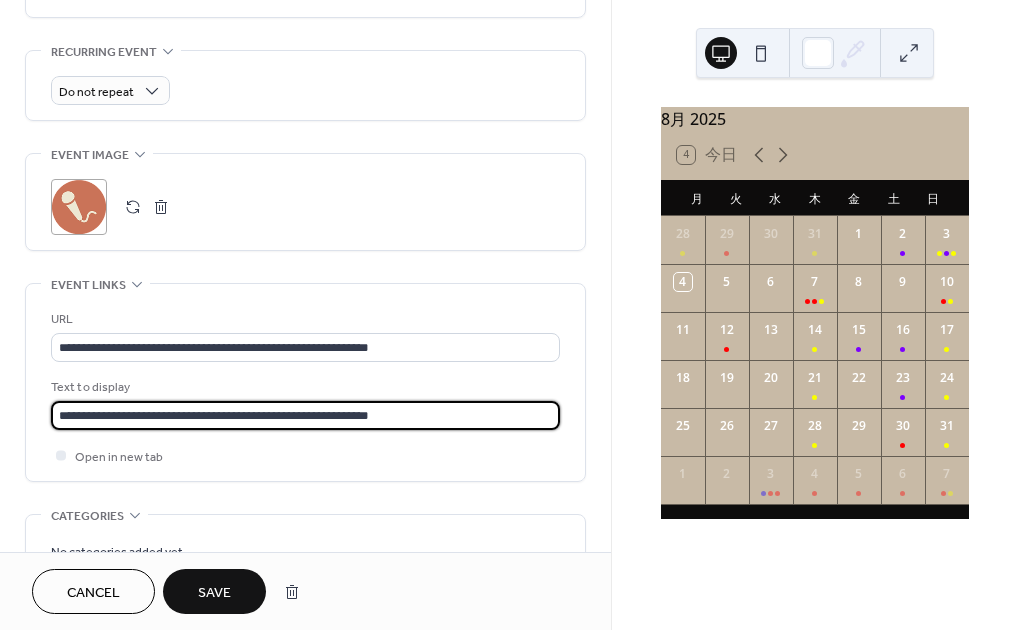 scroll, scrollTop: 1040, scrollLeft: 0, axis: vertical 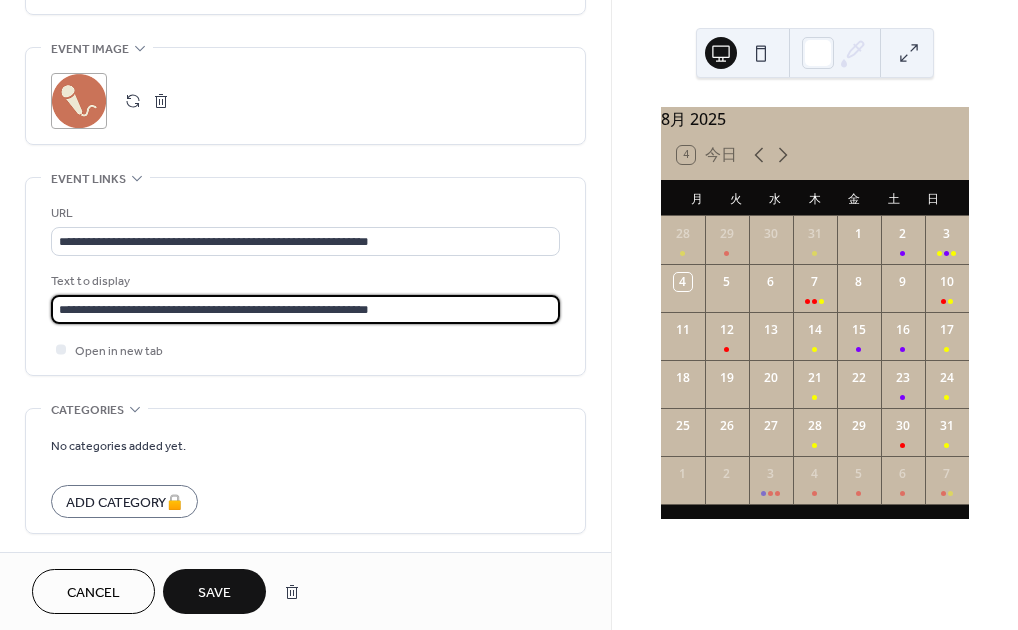 type on "**********" 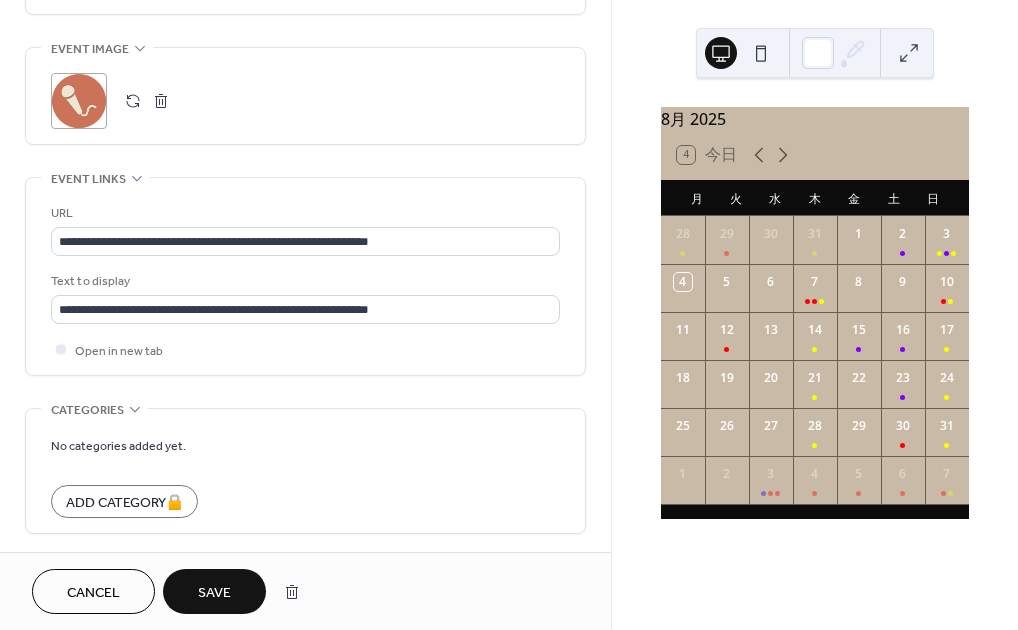 click on "Save" at bounding box center [214, 593] 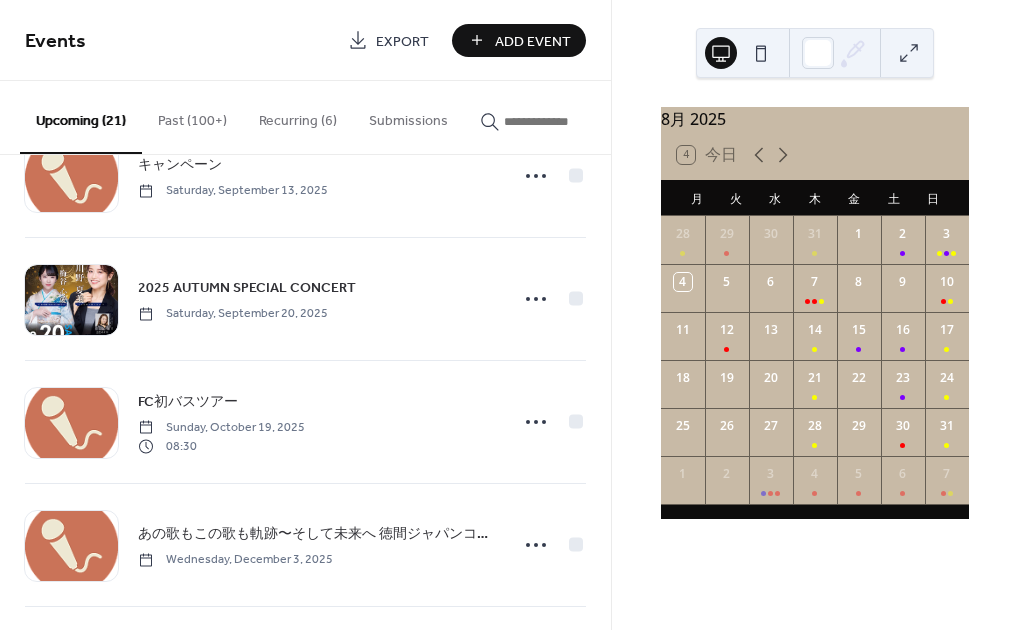 scroll, scrollTop: 2037, scrollLeft: 0, axis: vertical 